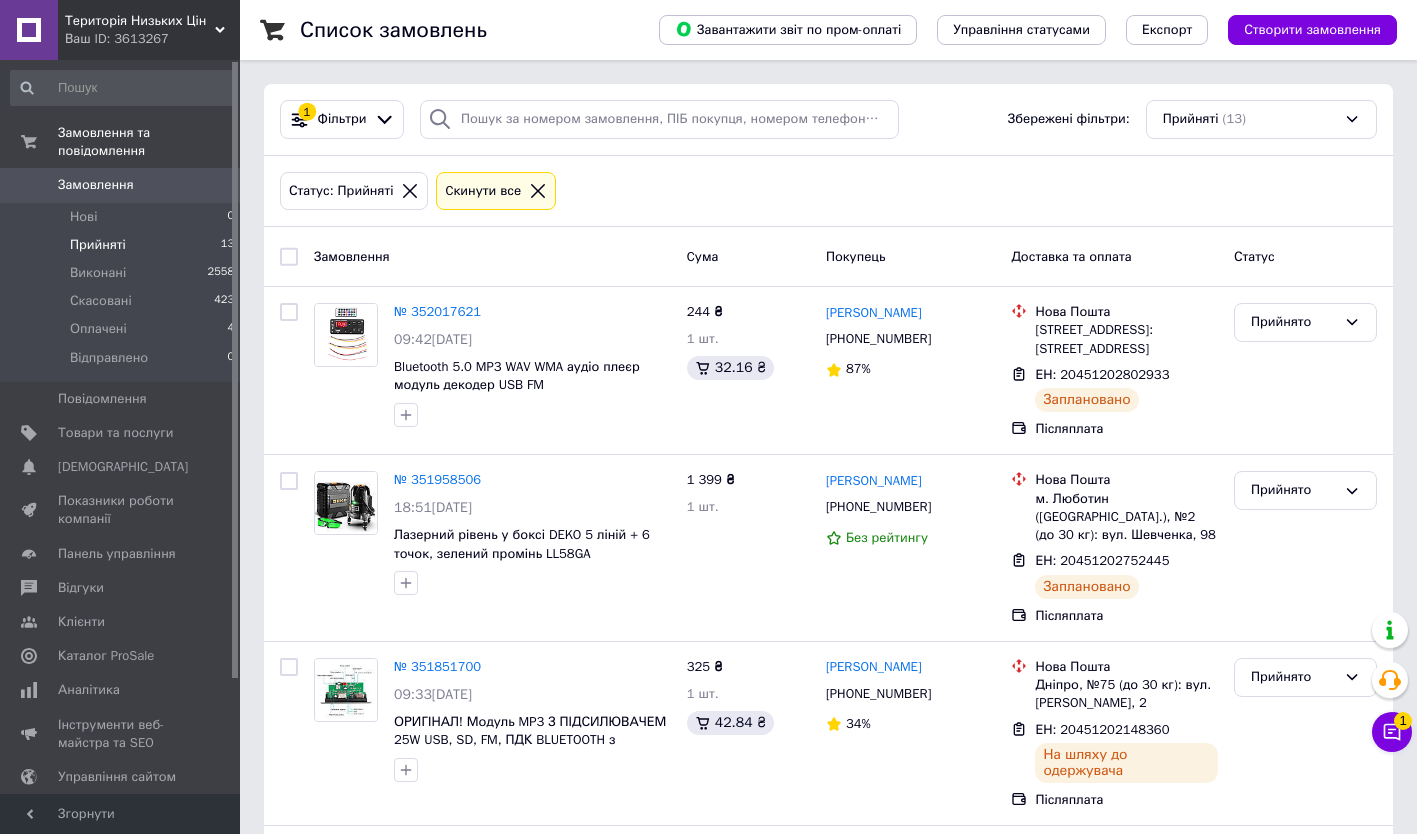 scroll, scrollTop: 0, scrollLeft: 0, axis: both 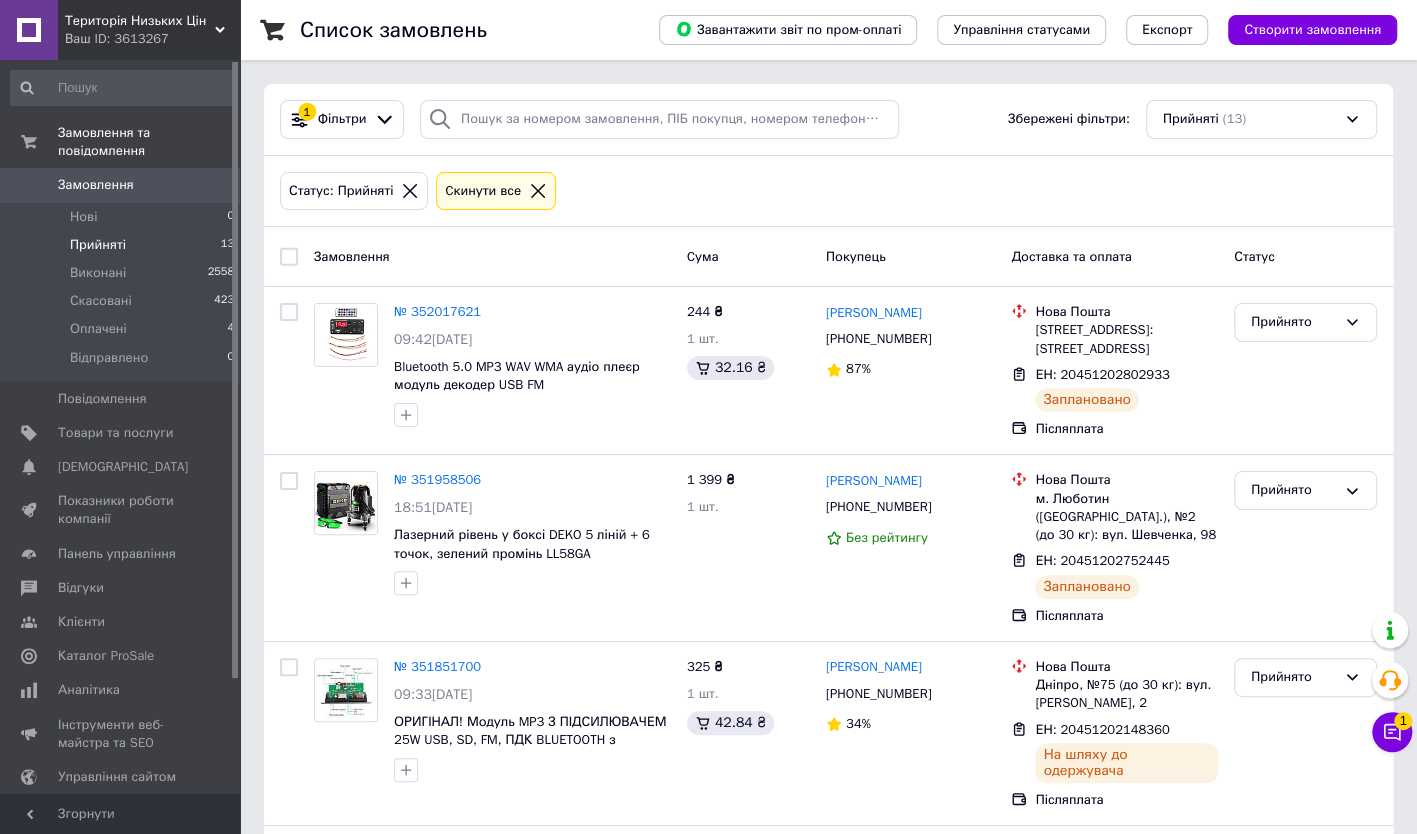 click on "Замовлення" at bounding box center [121, 185] 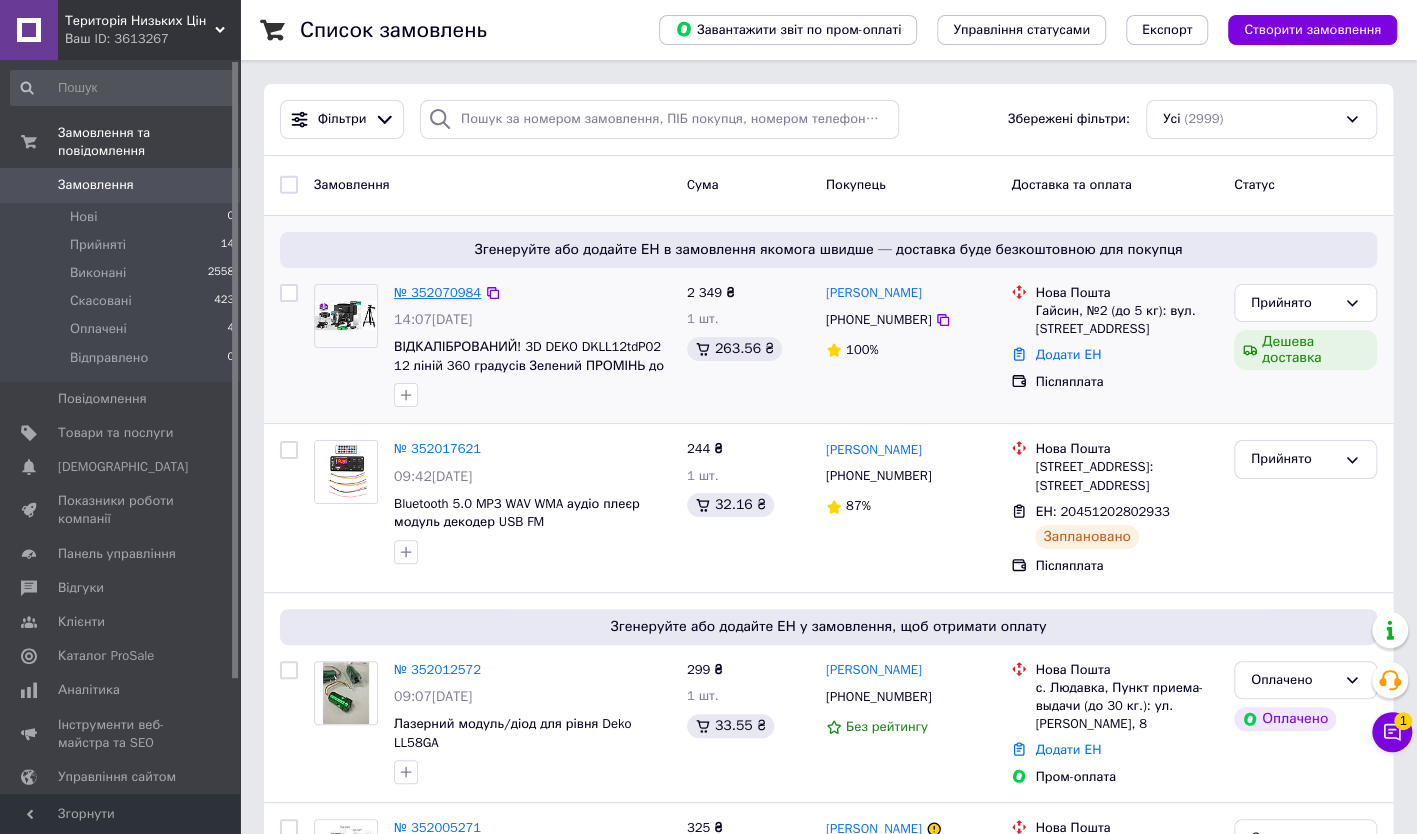 click on "№ 352070984" at bounding box center (437, 292) 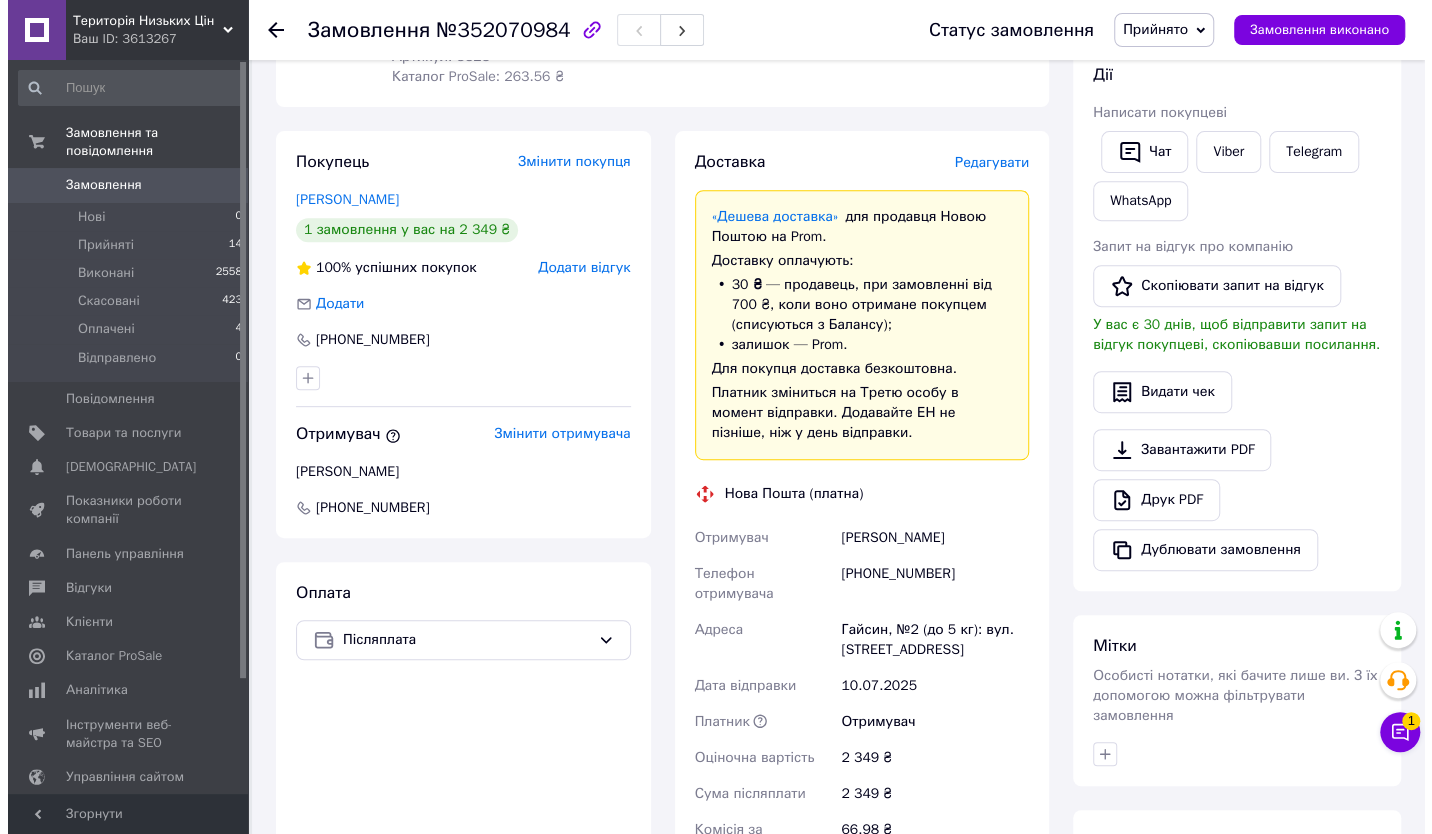 scroll, scrollTop: 400, scrollLeft: 0, axis: vertical 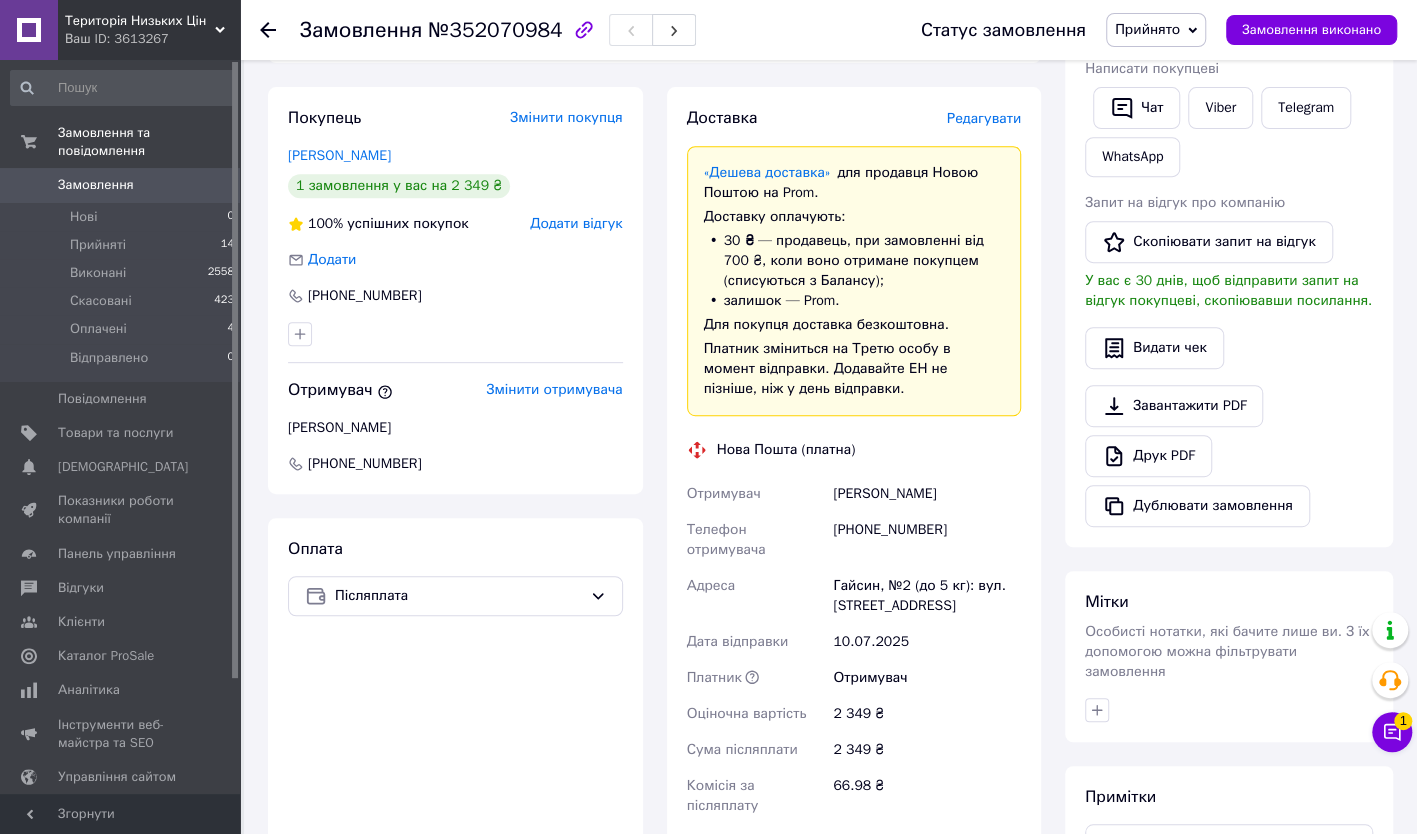 click on "Редагувати" at bounding box center (984, 118) 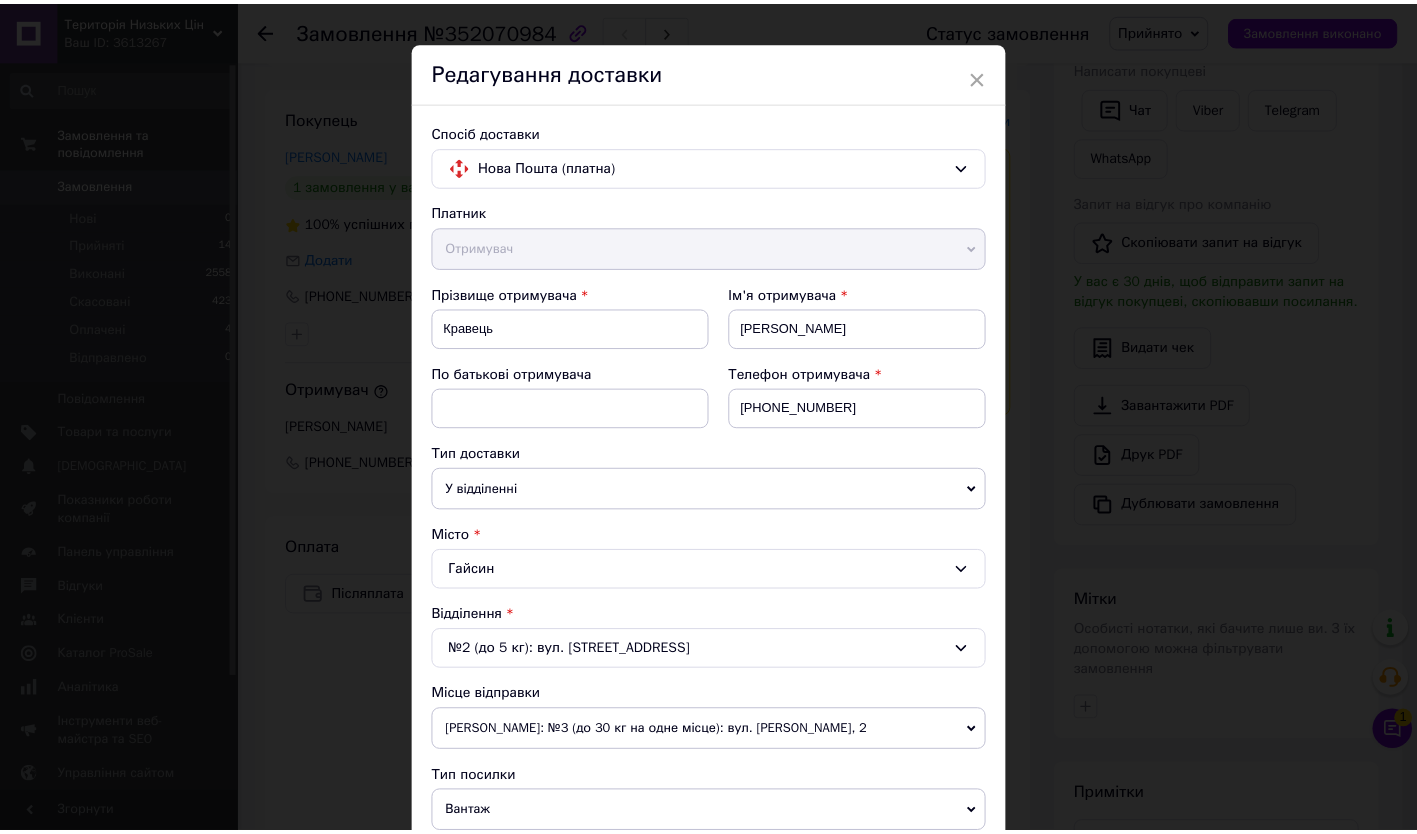 scroll, scrollTop: 0, scrollLeft: 0, axis: both 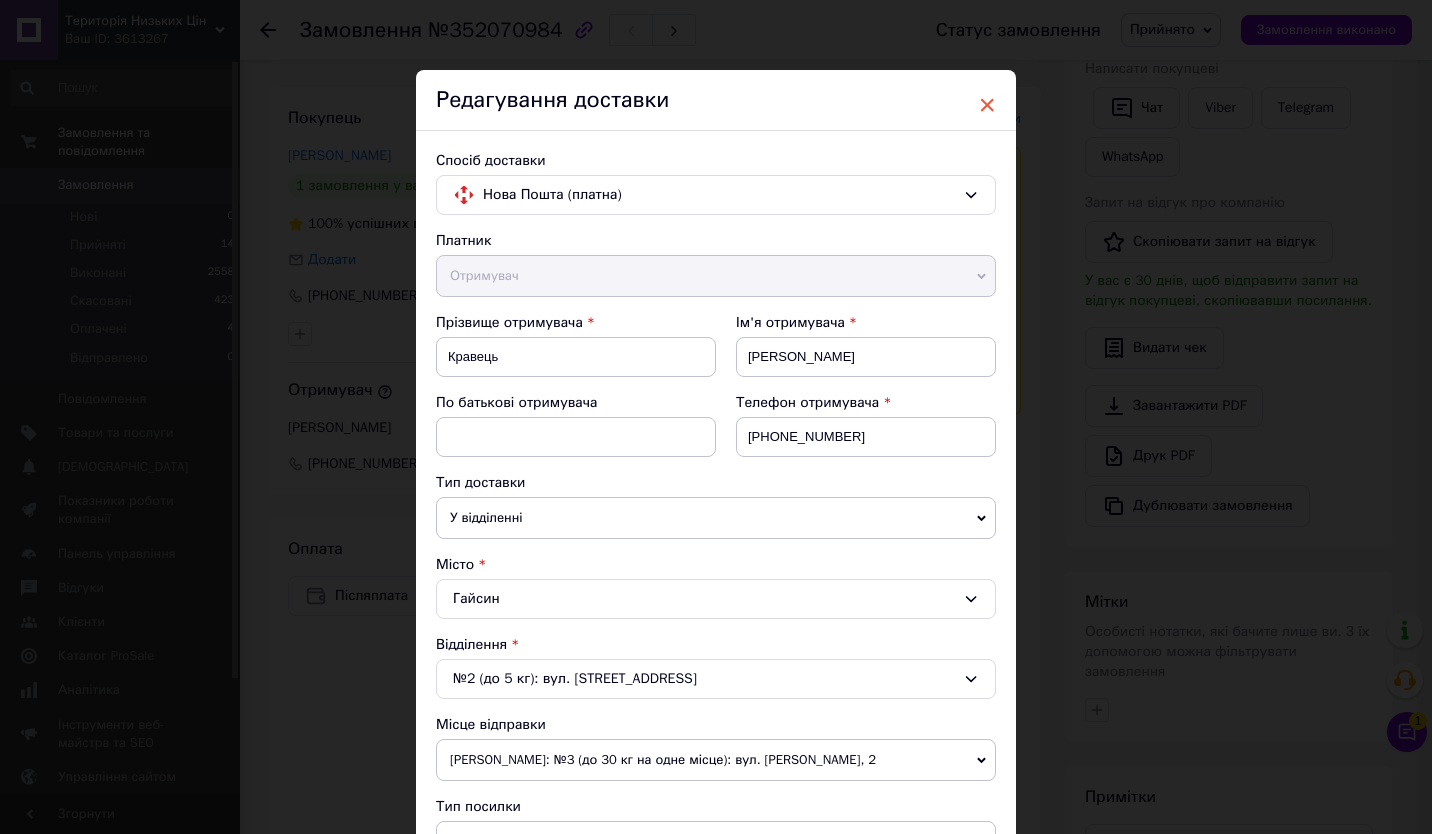 click on "×" at bounding box center [987, 105] 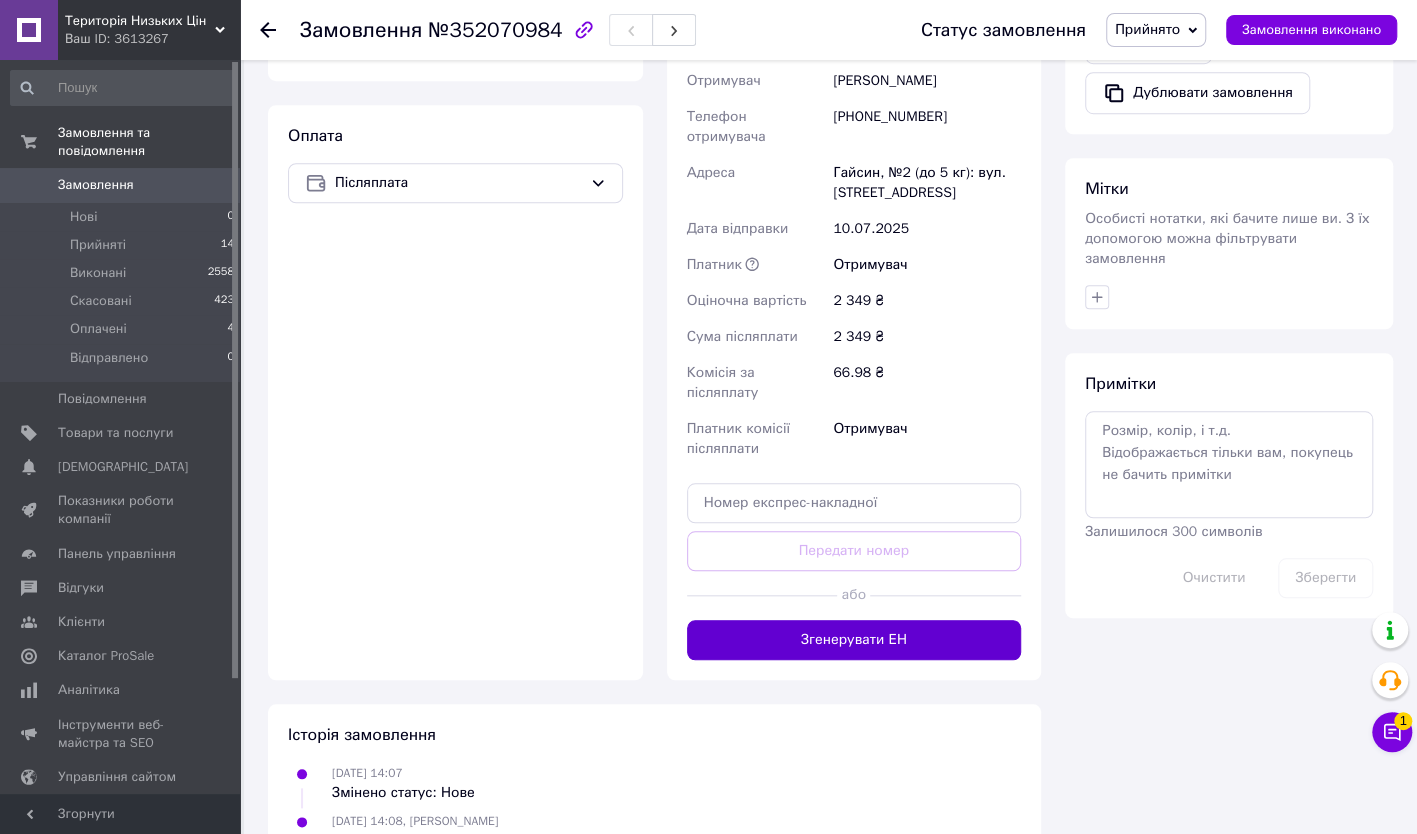 click on "Згенерувати ЕН" at bounding box center [854, 640] 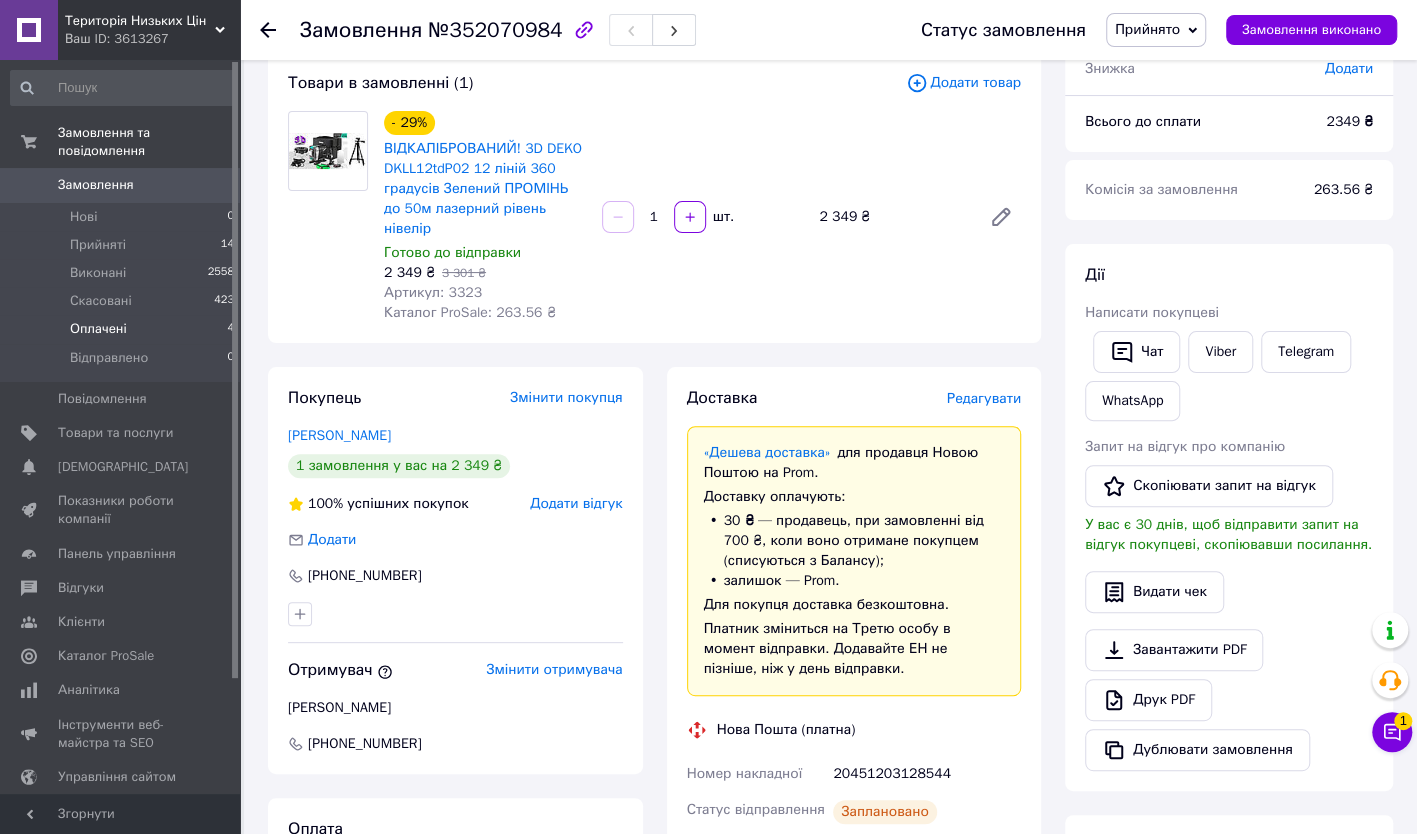 scroll, scrollTop: 113, scrollLeft: 0, axis: vertical 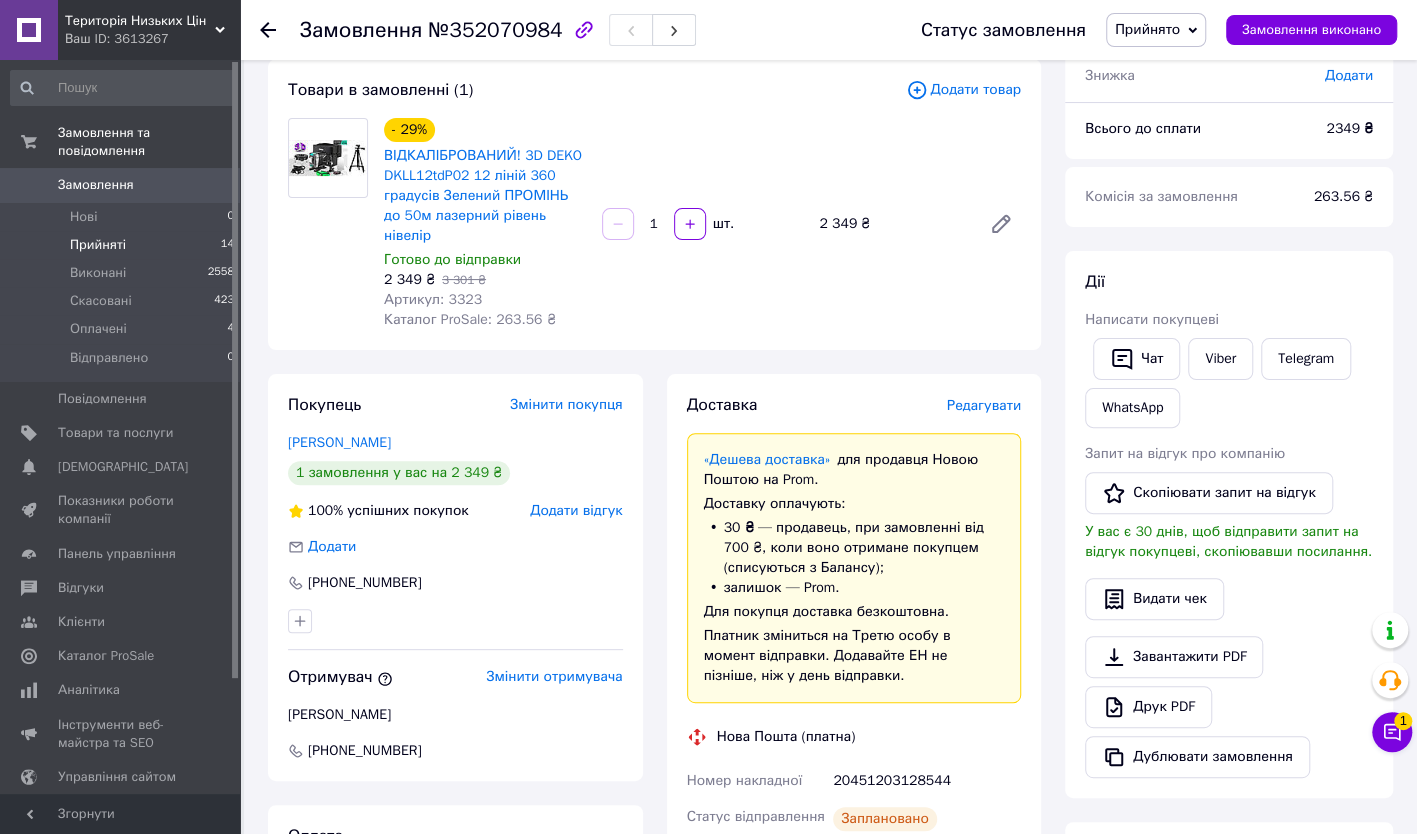 click on "Прийняті 14" at bounding box center [123, 245] 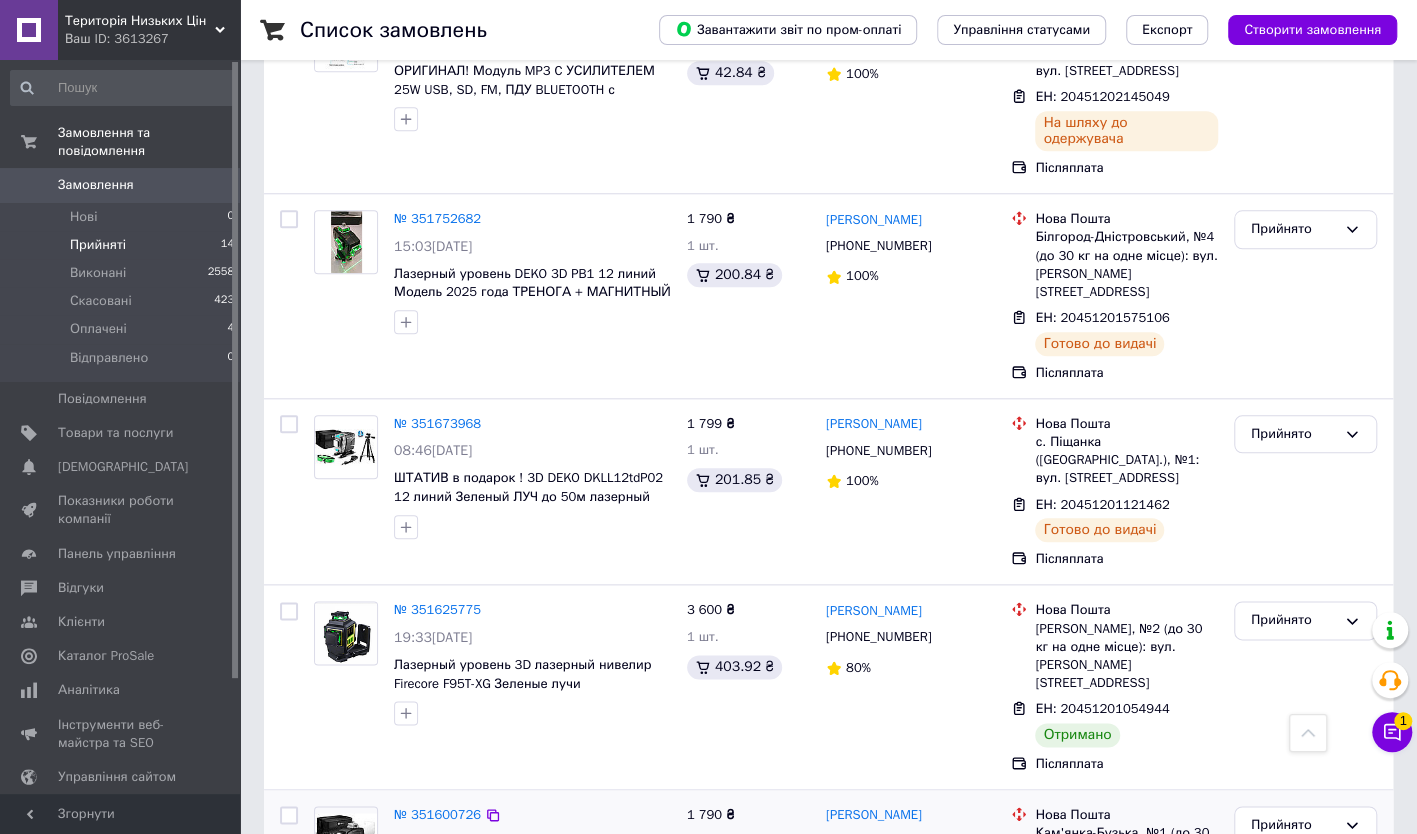 scroll, scrollTop: 1100, scrollLeft: 0, axis: vertical 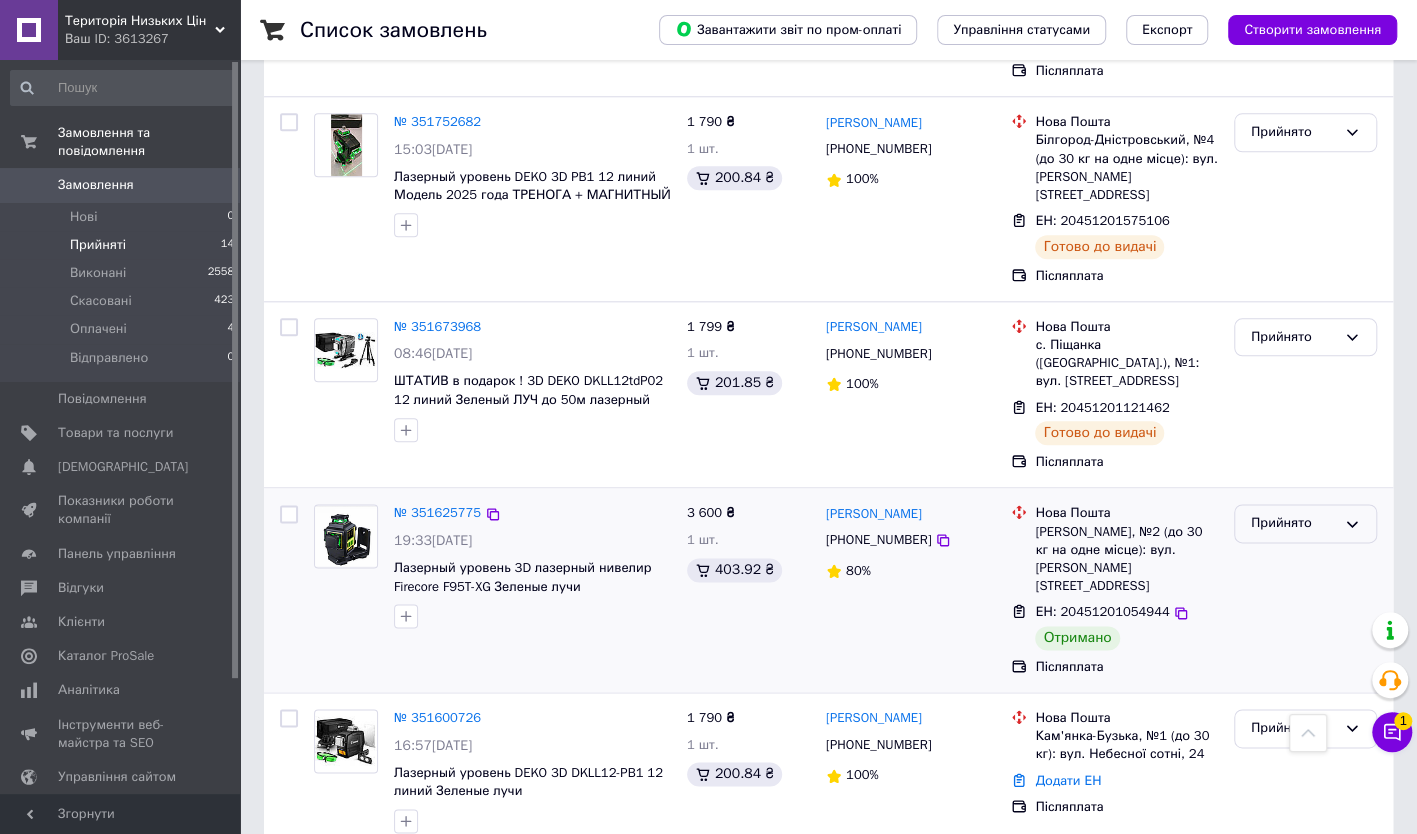 click on "Прийнято" at bounding box center [1293, 523] 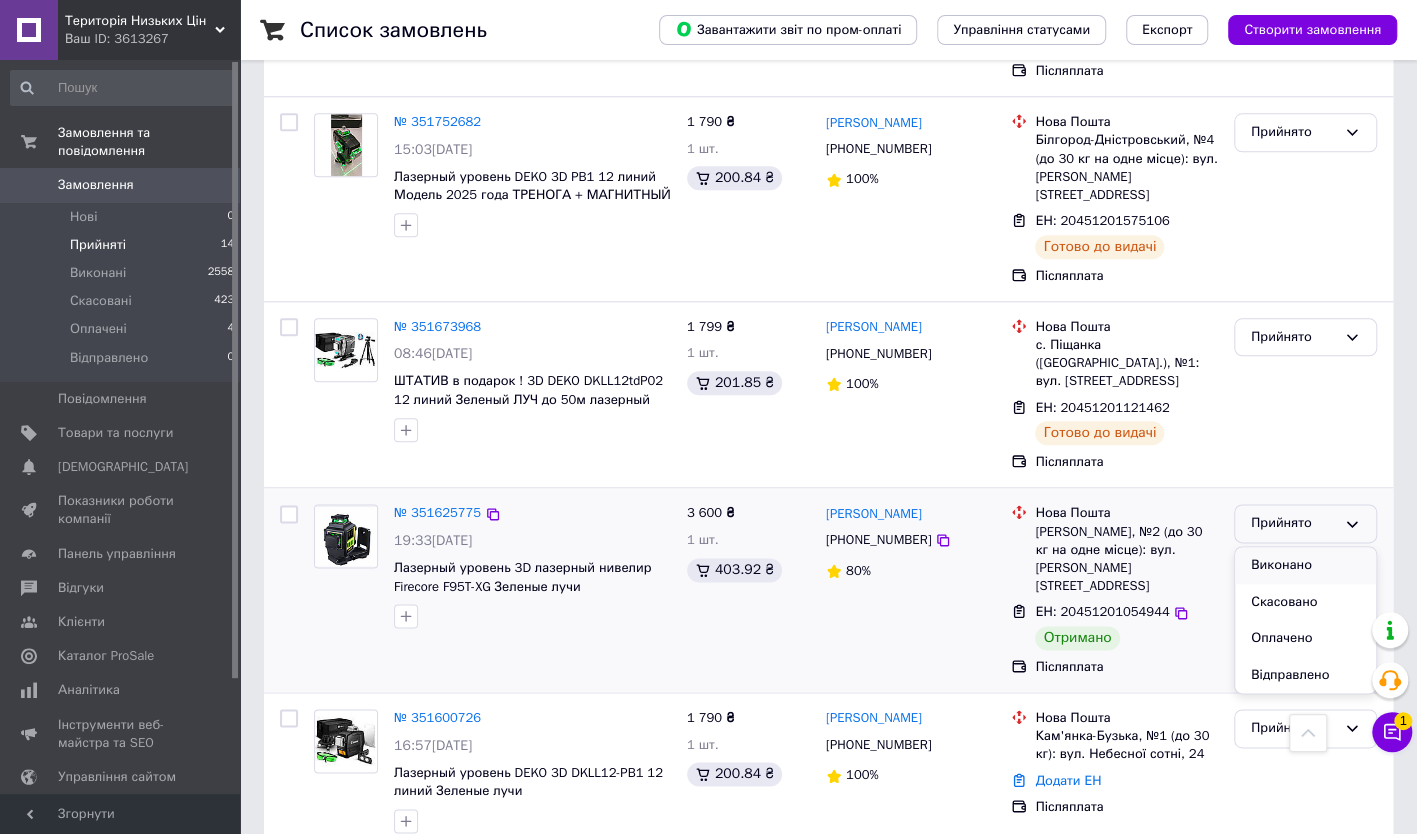 click on "Виконано" at bounding box center [1305, 565] 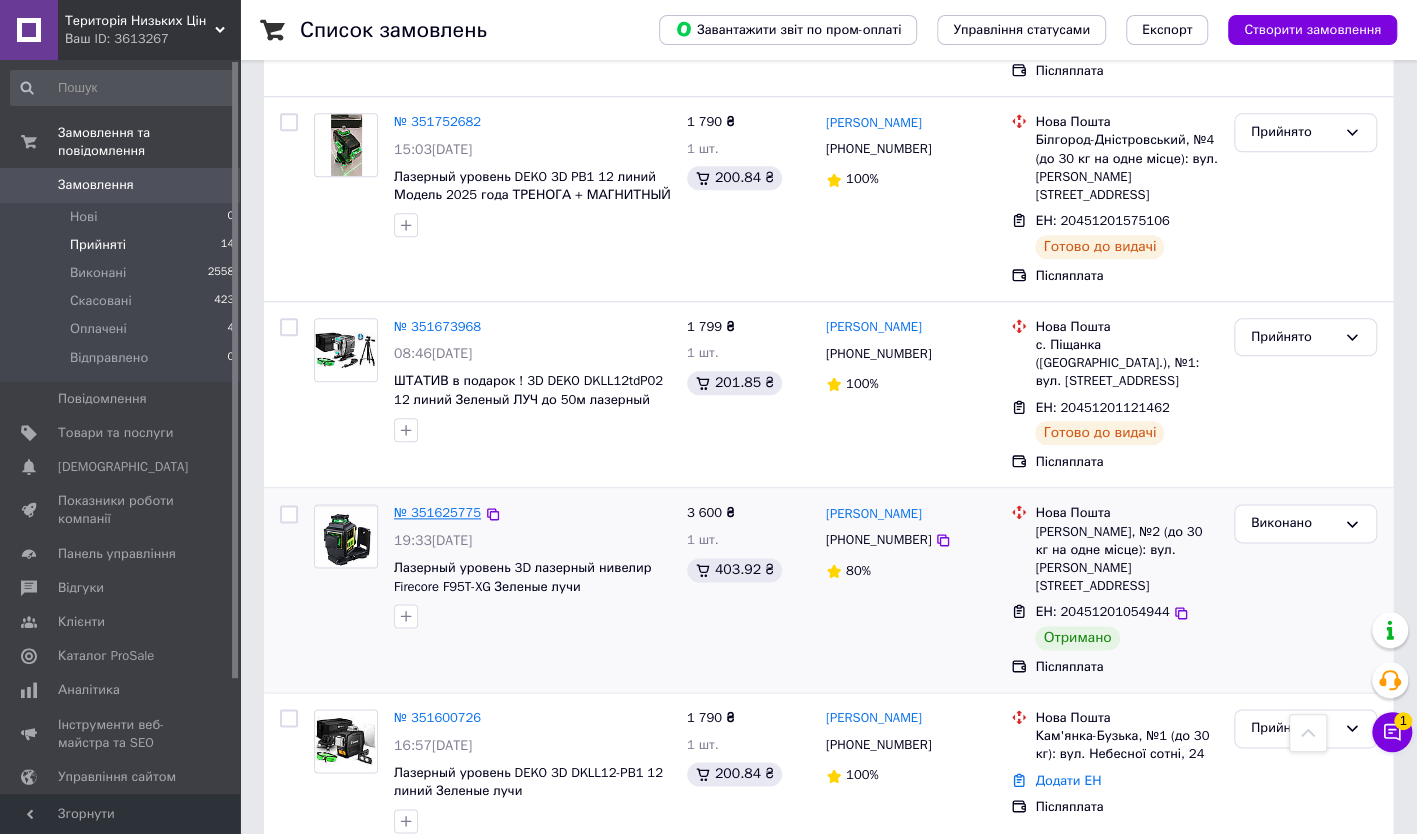 click on "№ 351625775" at bounding box center [437, 512] 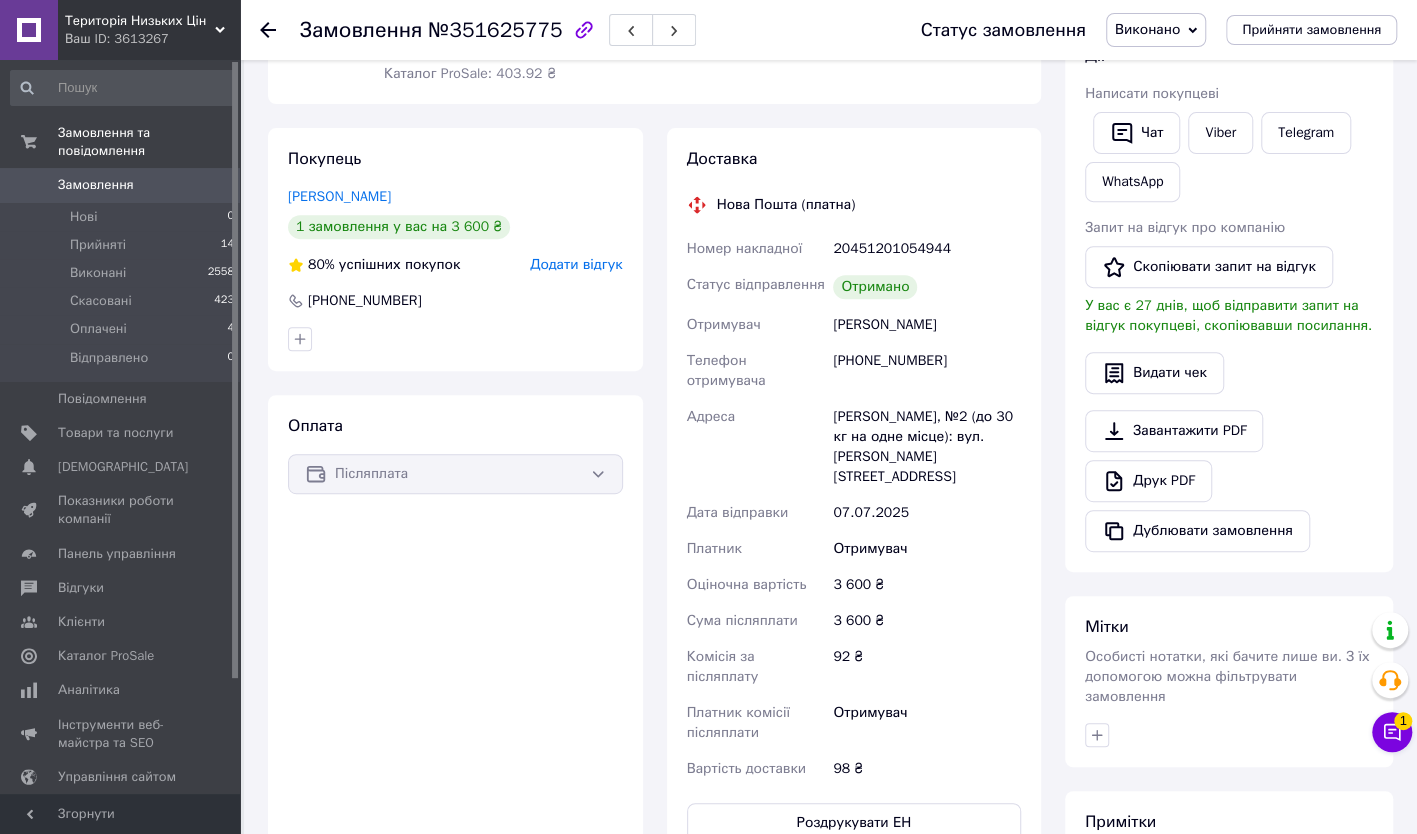 scroll, scrollTop: 0, scrollLeft: 0, axis: both 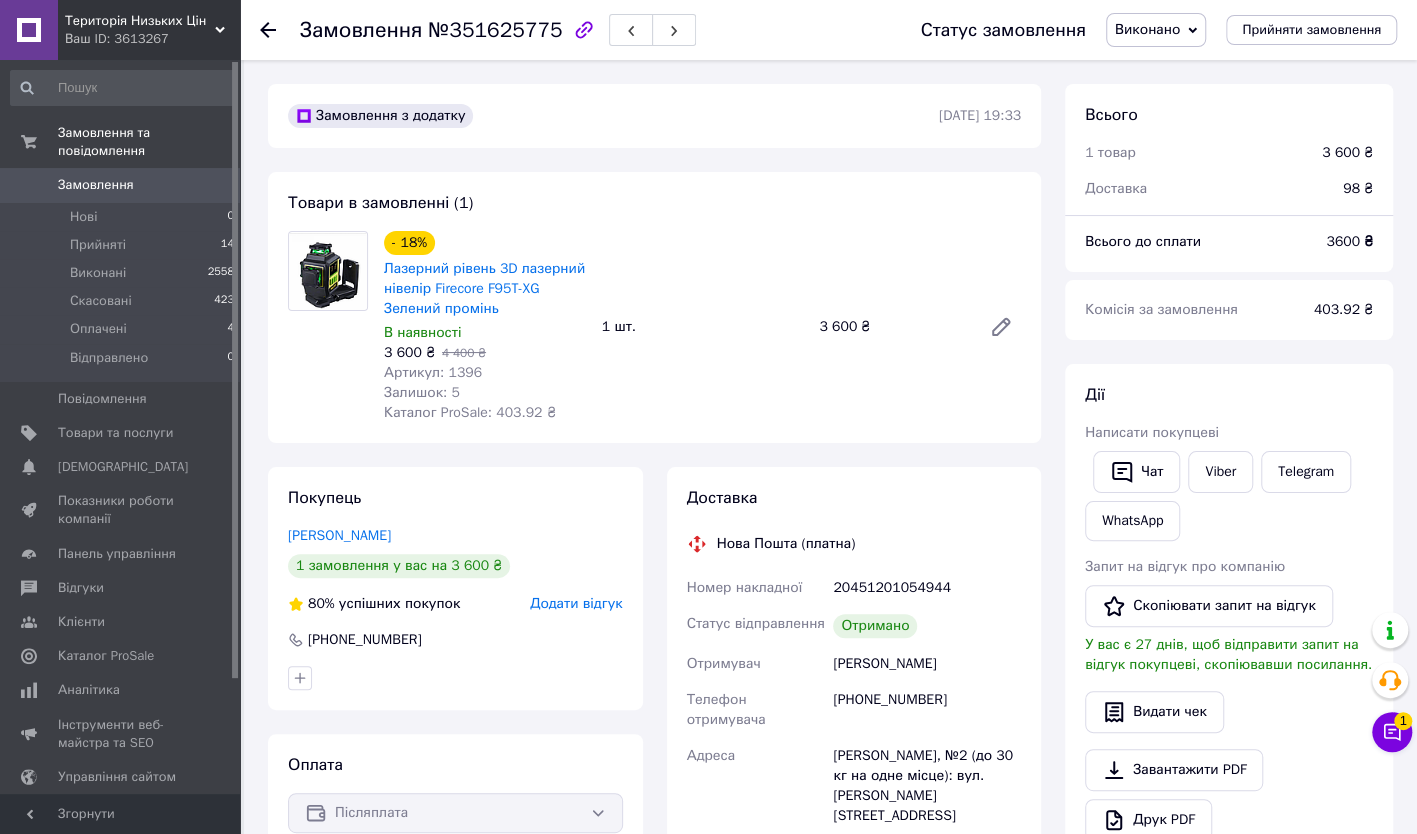 click on "Замовлення" at bounding box center [96, 185] 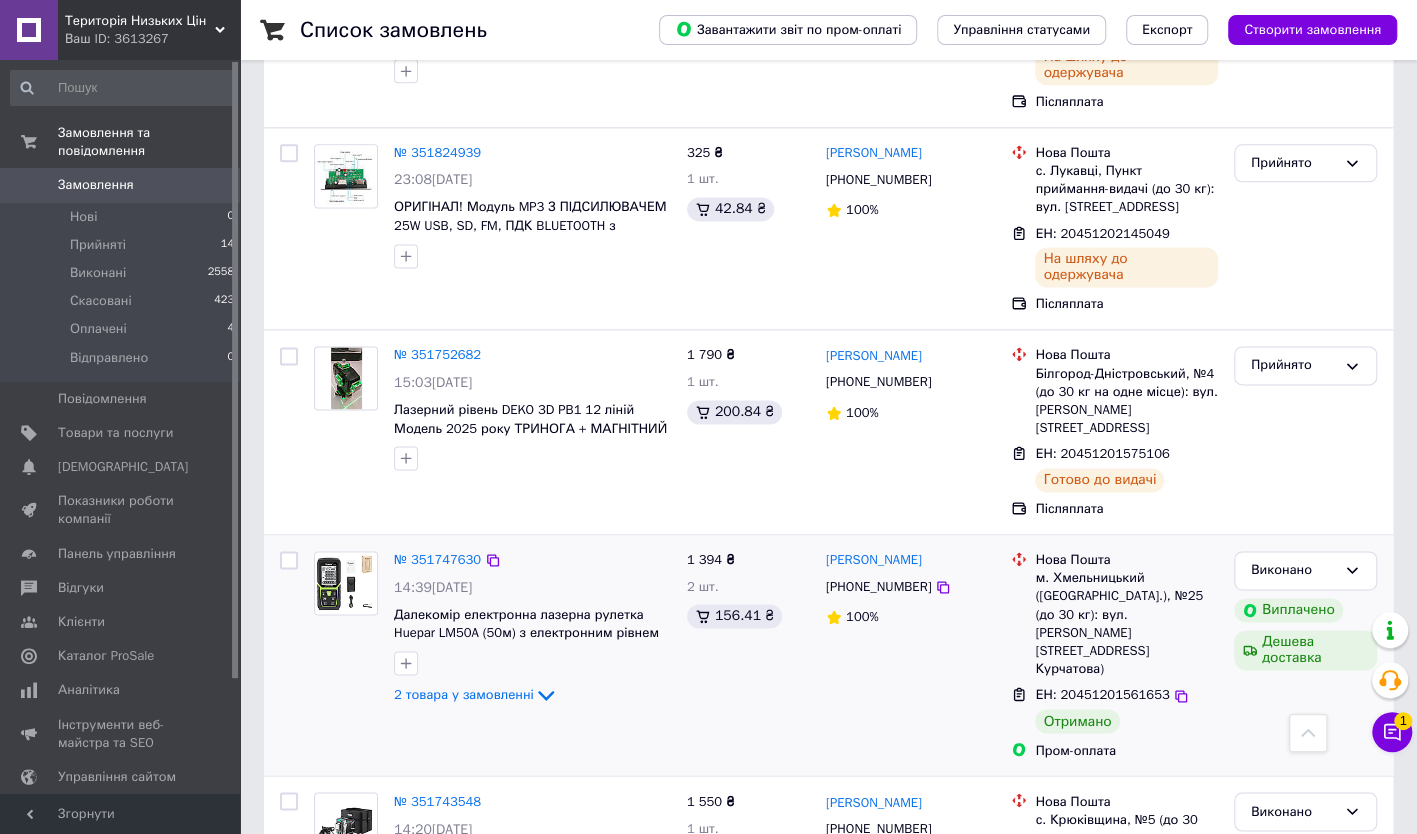 scroll, scrollTop: 1800, scrollLeft: 0, axis: vertical 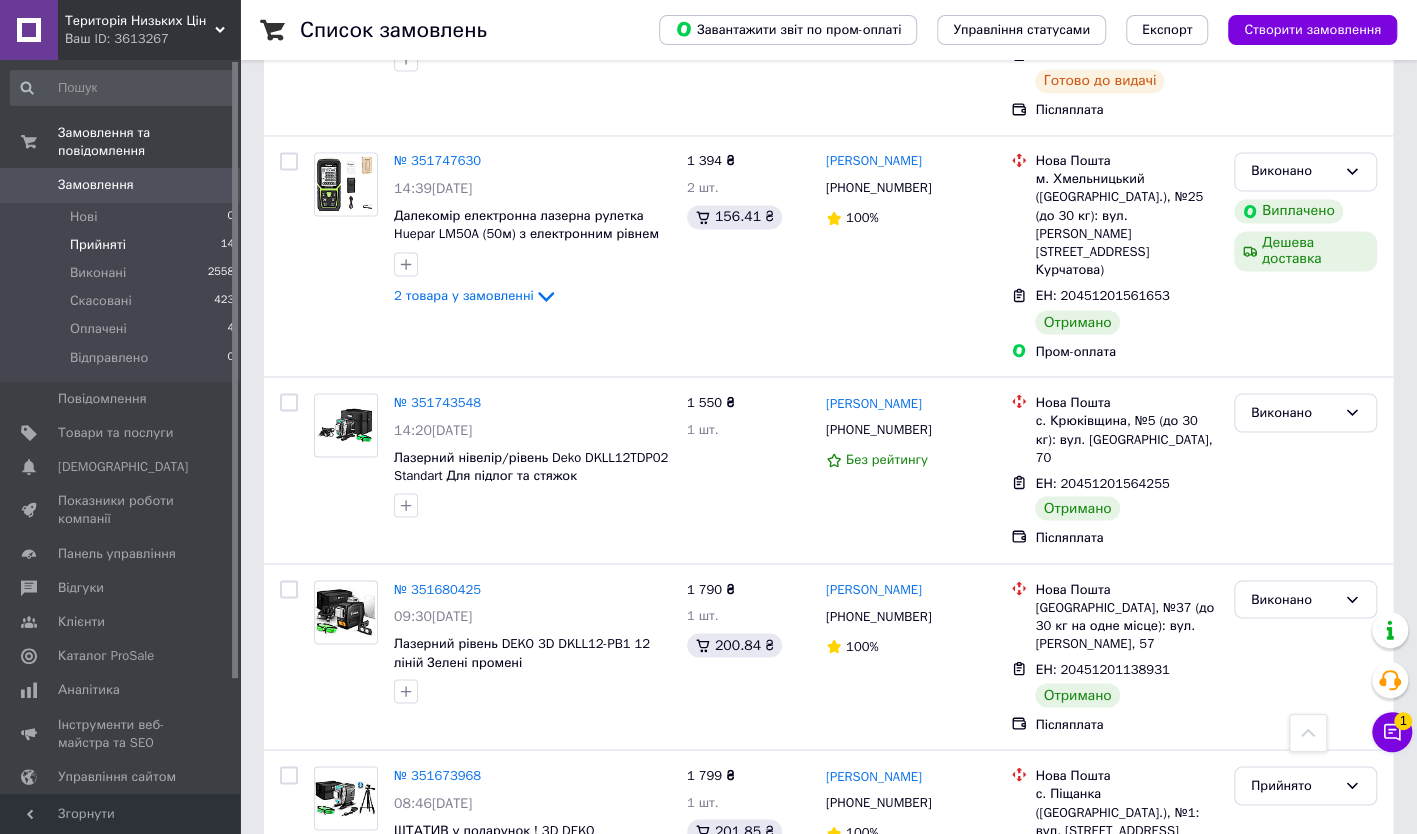 click on "Прийняті" at bounding box center (98, 245) 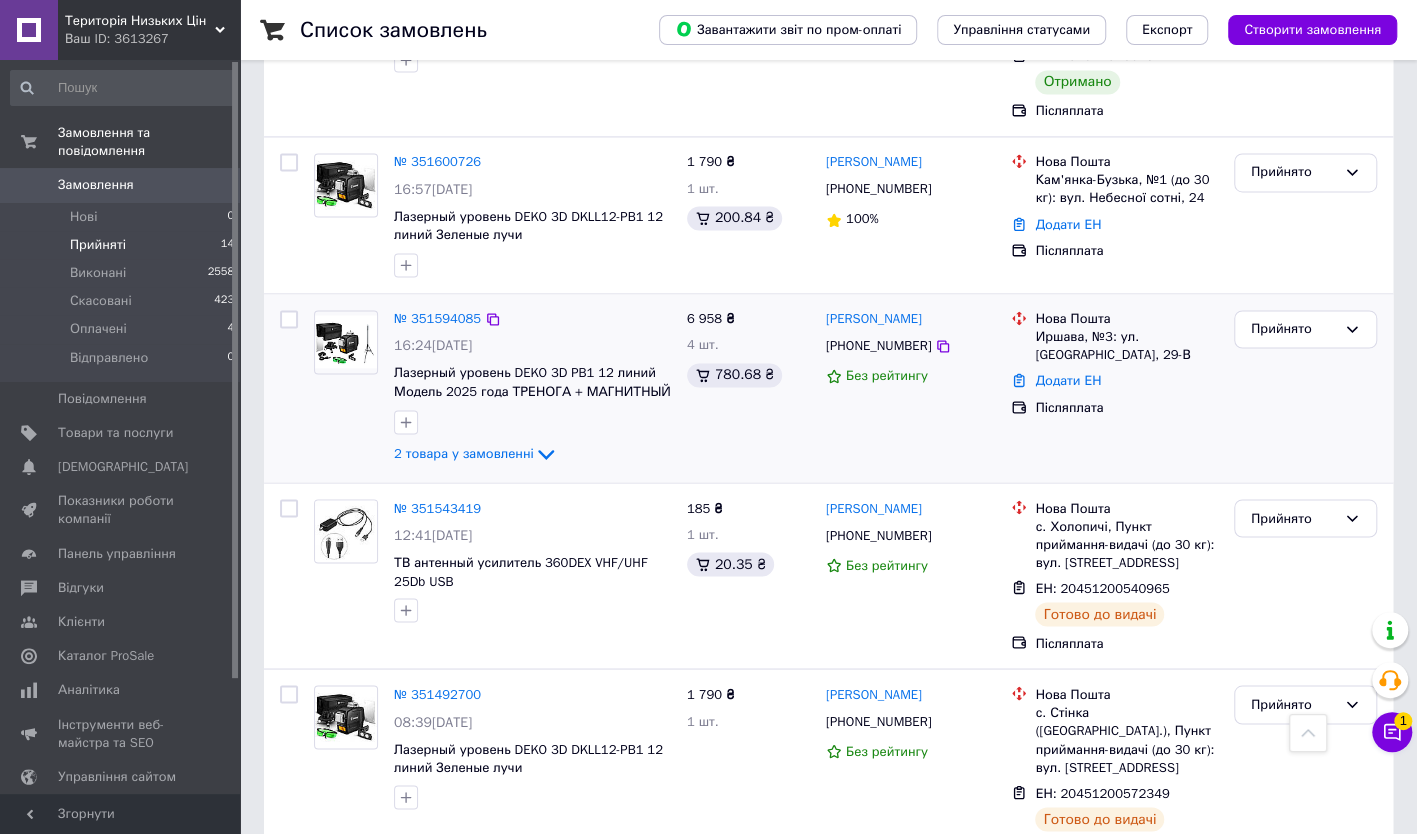 scroll, scrollTop: 1800, scrollLeft: 0, axis: vertical 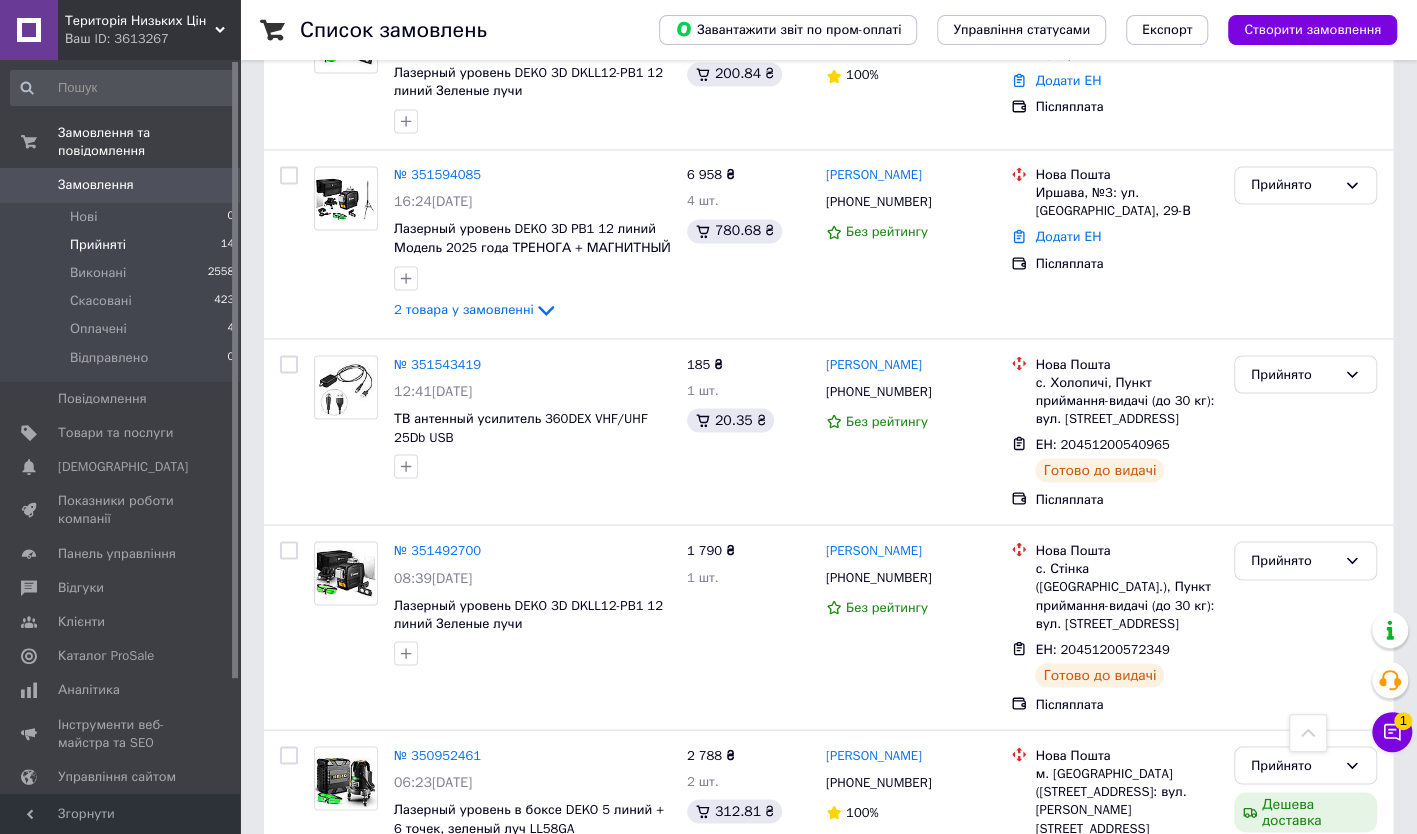 click on "Прийняті 14" at bounding box center (123, 245) 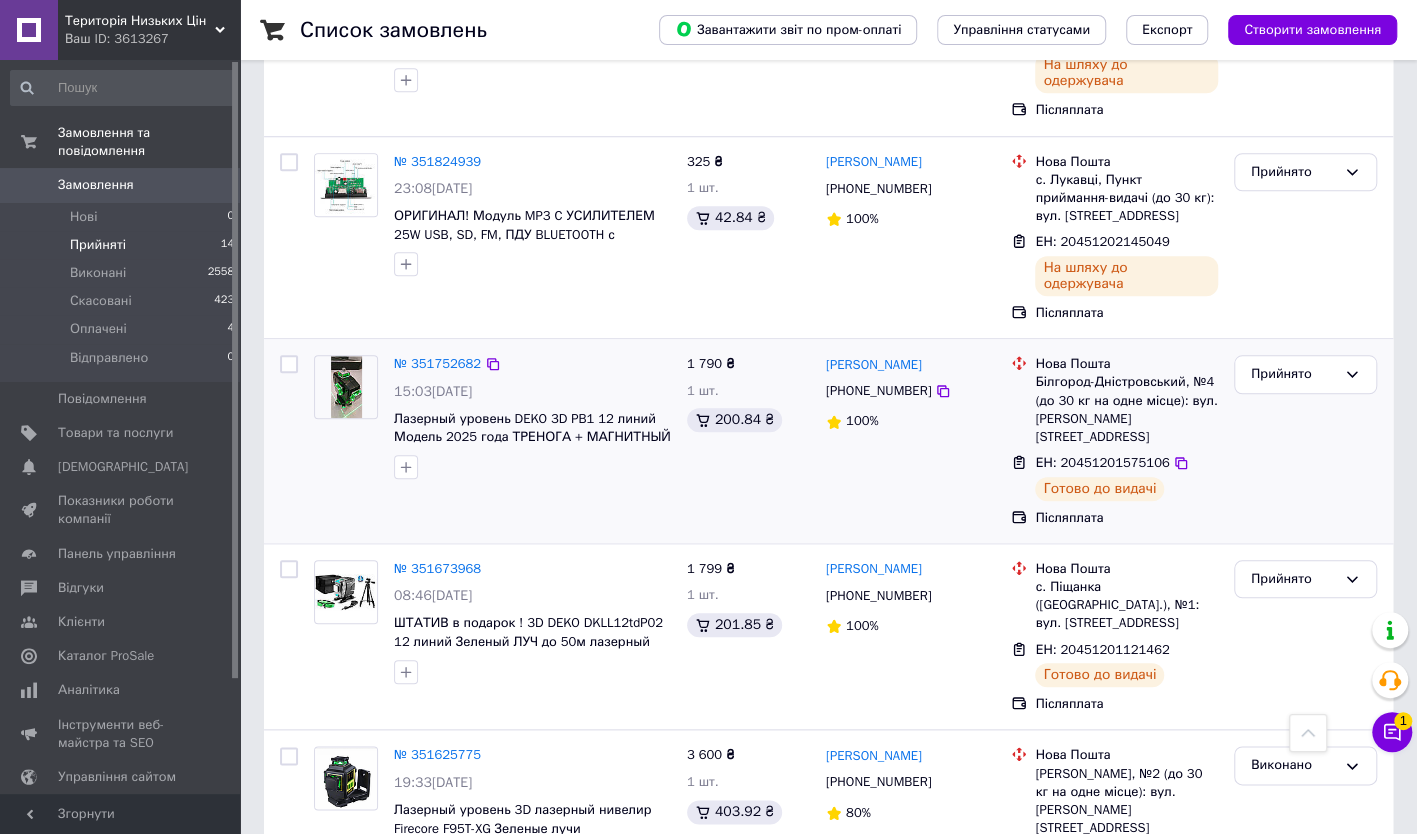 scroll, scrollTop: 900, scrollLeft: 0, axis: vertical 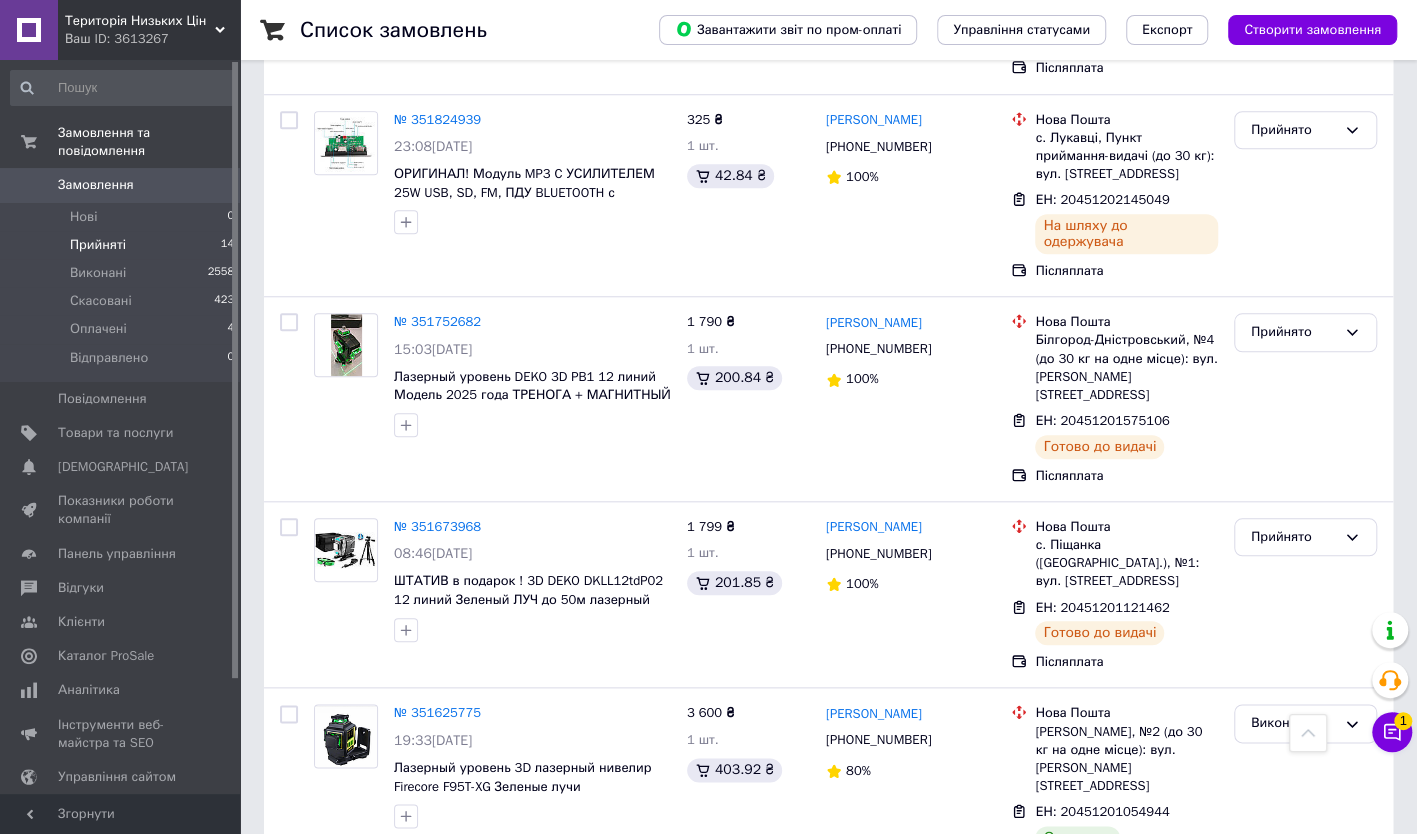 click on "Прийняті" at bounding box center (98, 245) 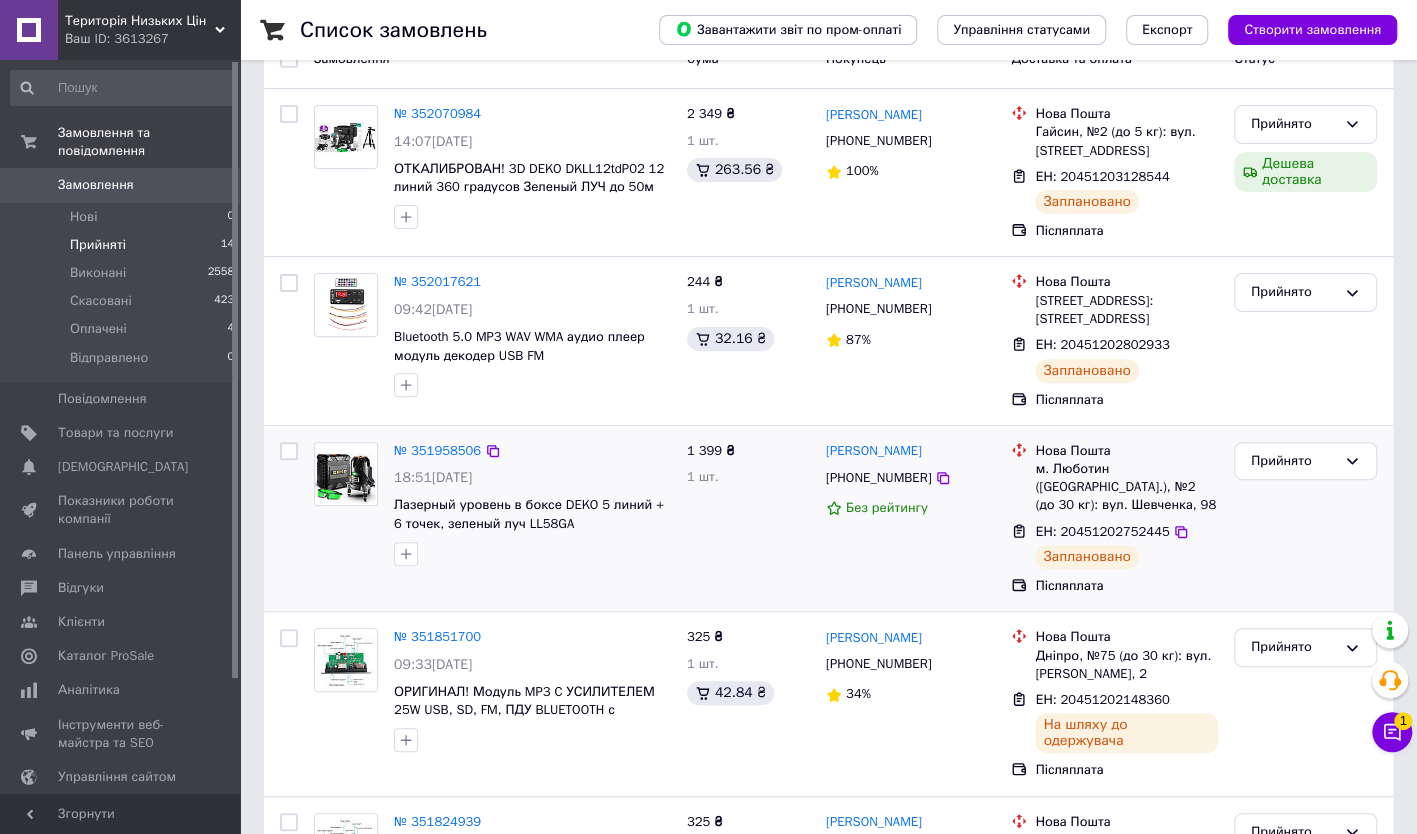 scroll, scrollTop: 0, scrollLeft: 0, axis: both 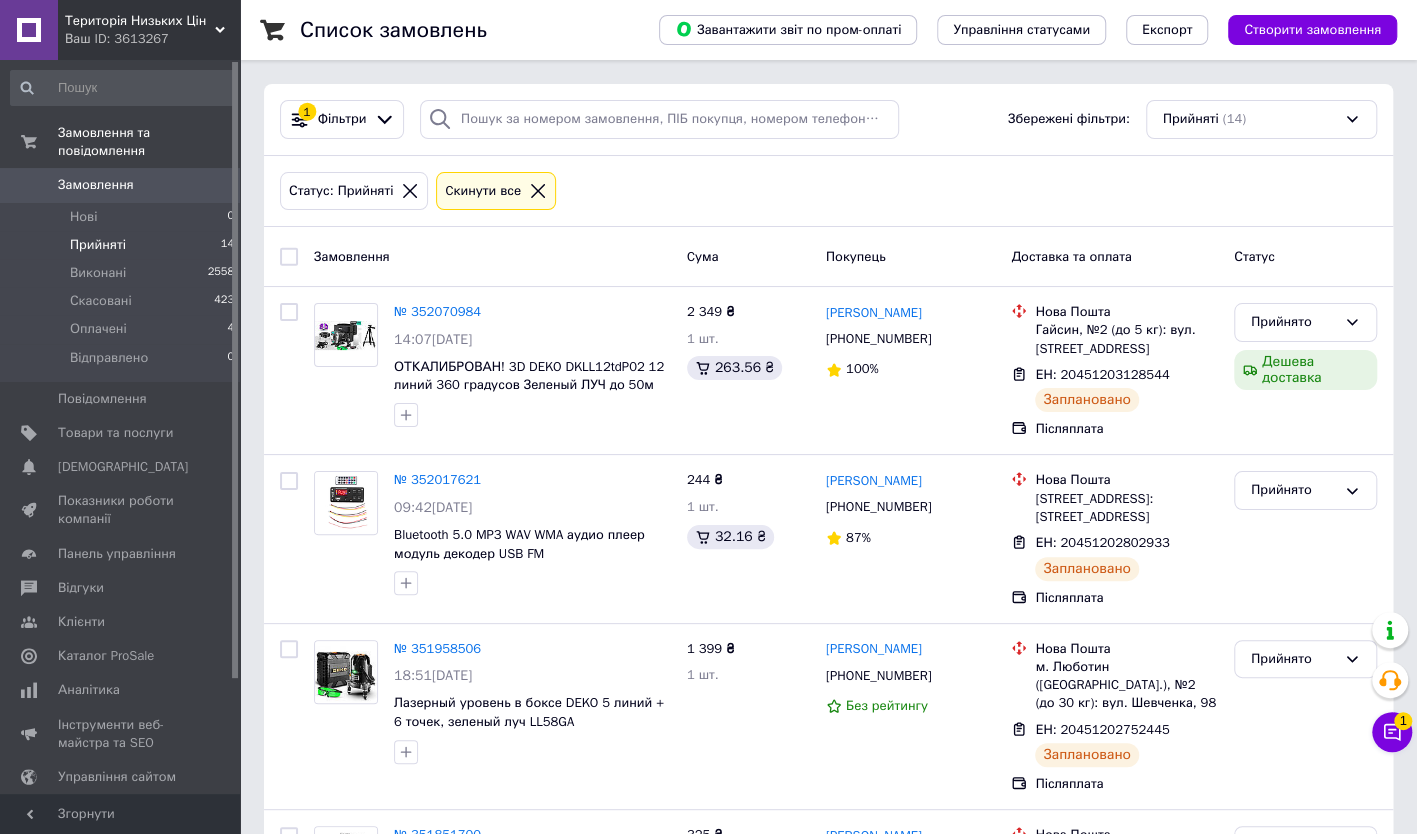 click on "Прийняті" at bounding box center (98, 245) 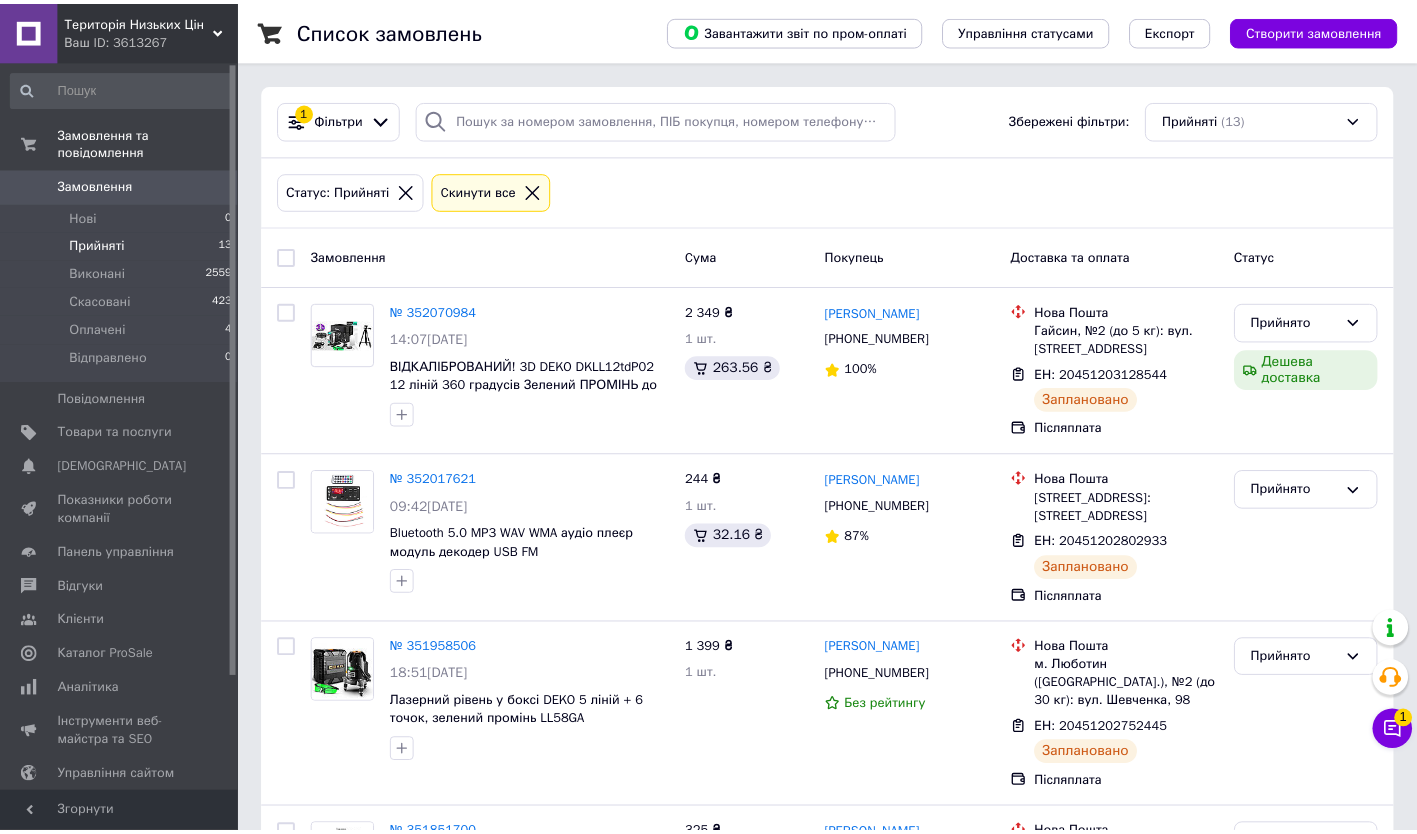 scroll, scrollTop: 0, scrollLeft: 0, axis: both 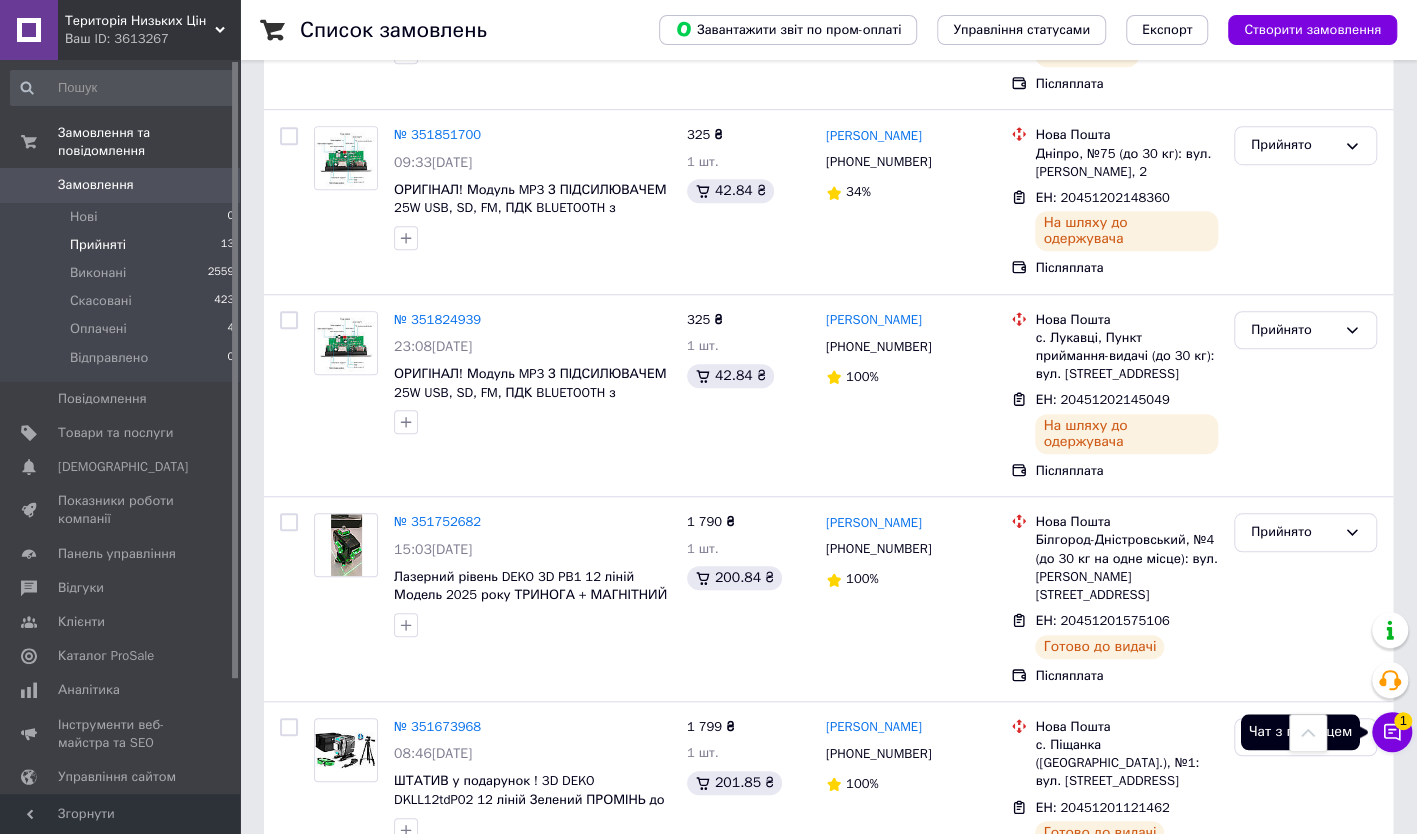 click 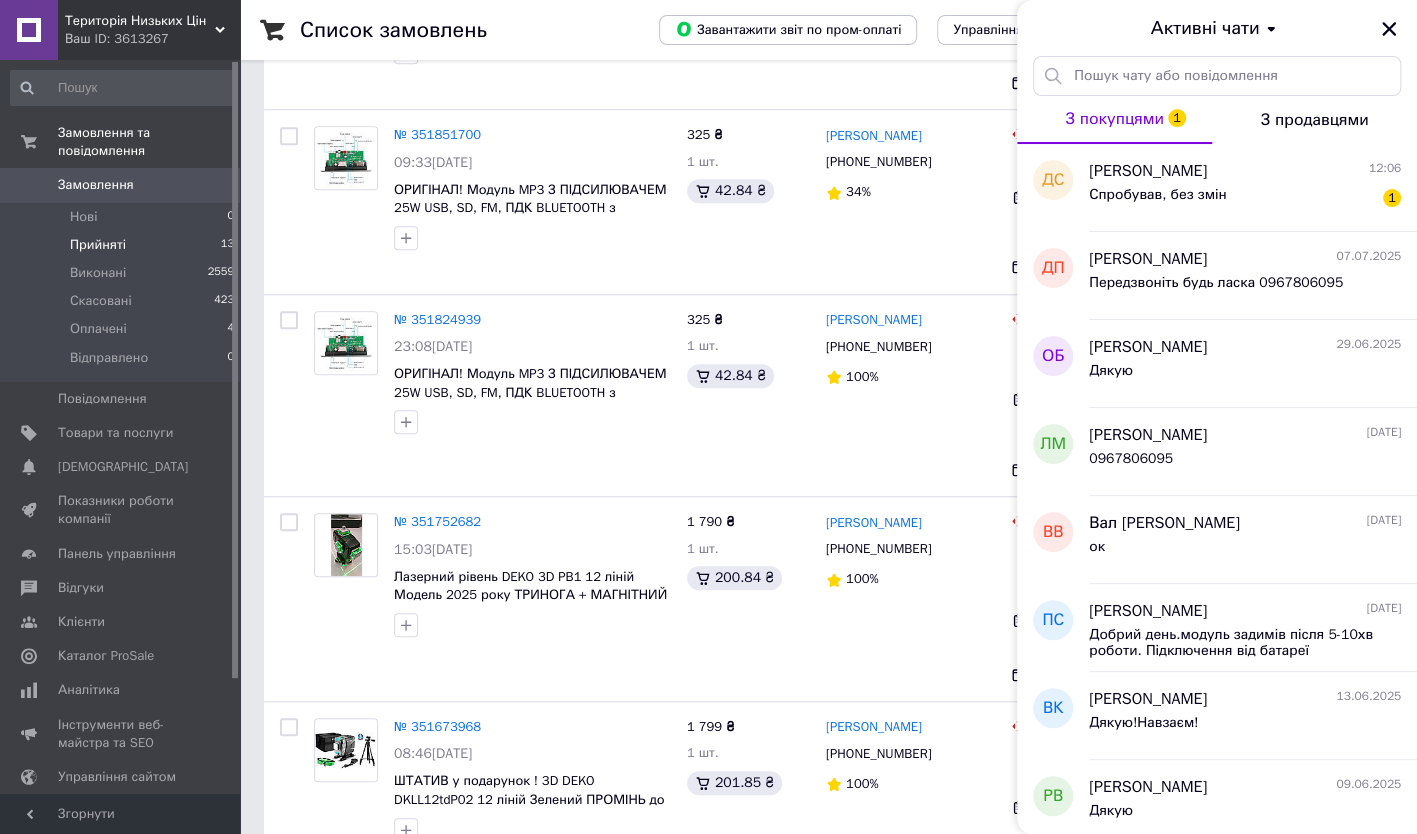 click on "З продавцями" at bounding box center (1315, 120) 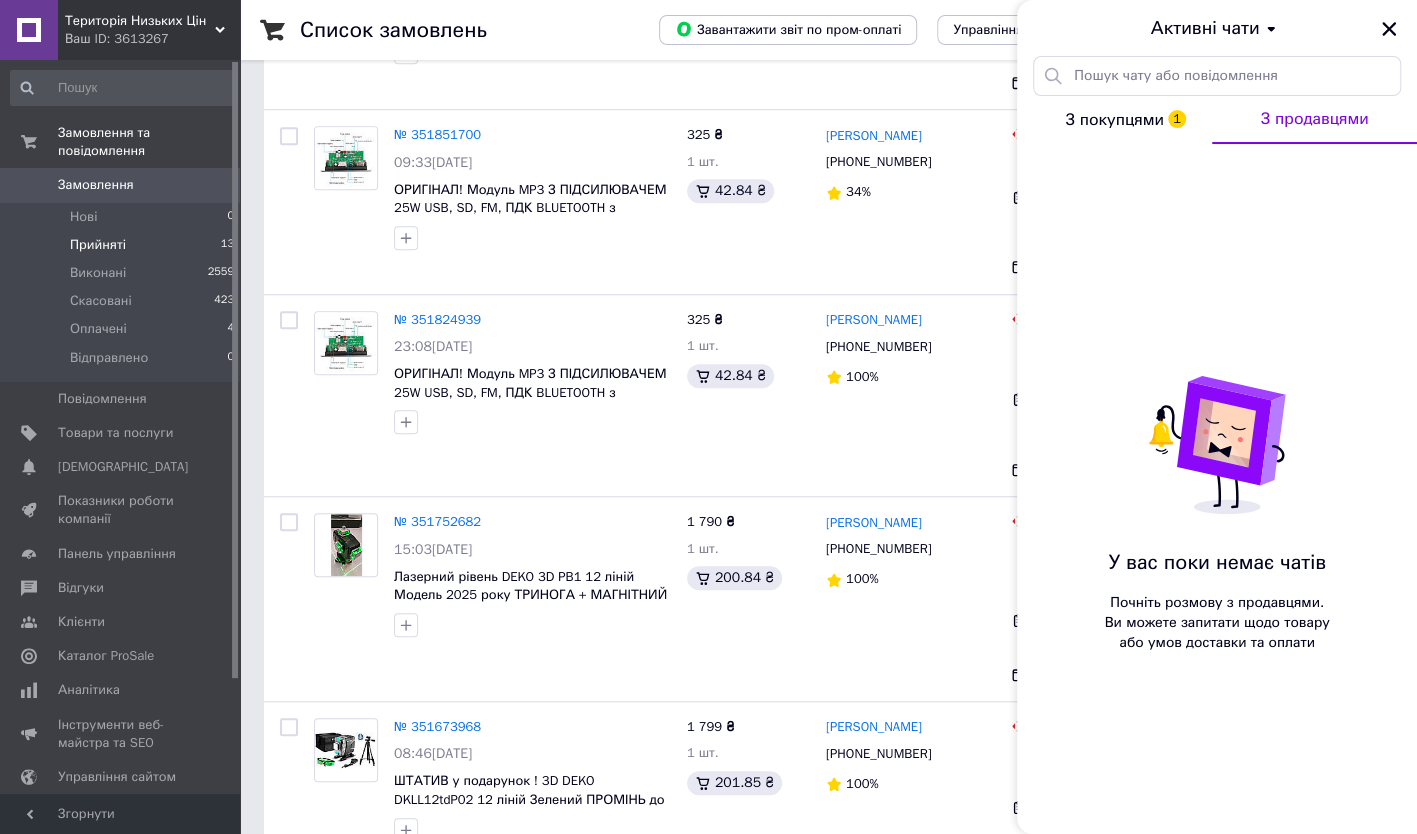 click on "Прийняті" at bounding box center (98, 245) 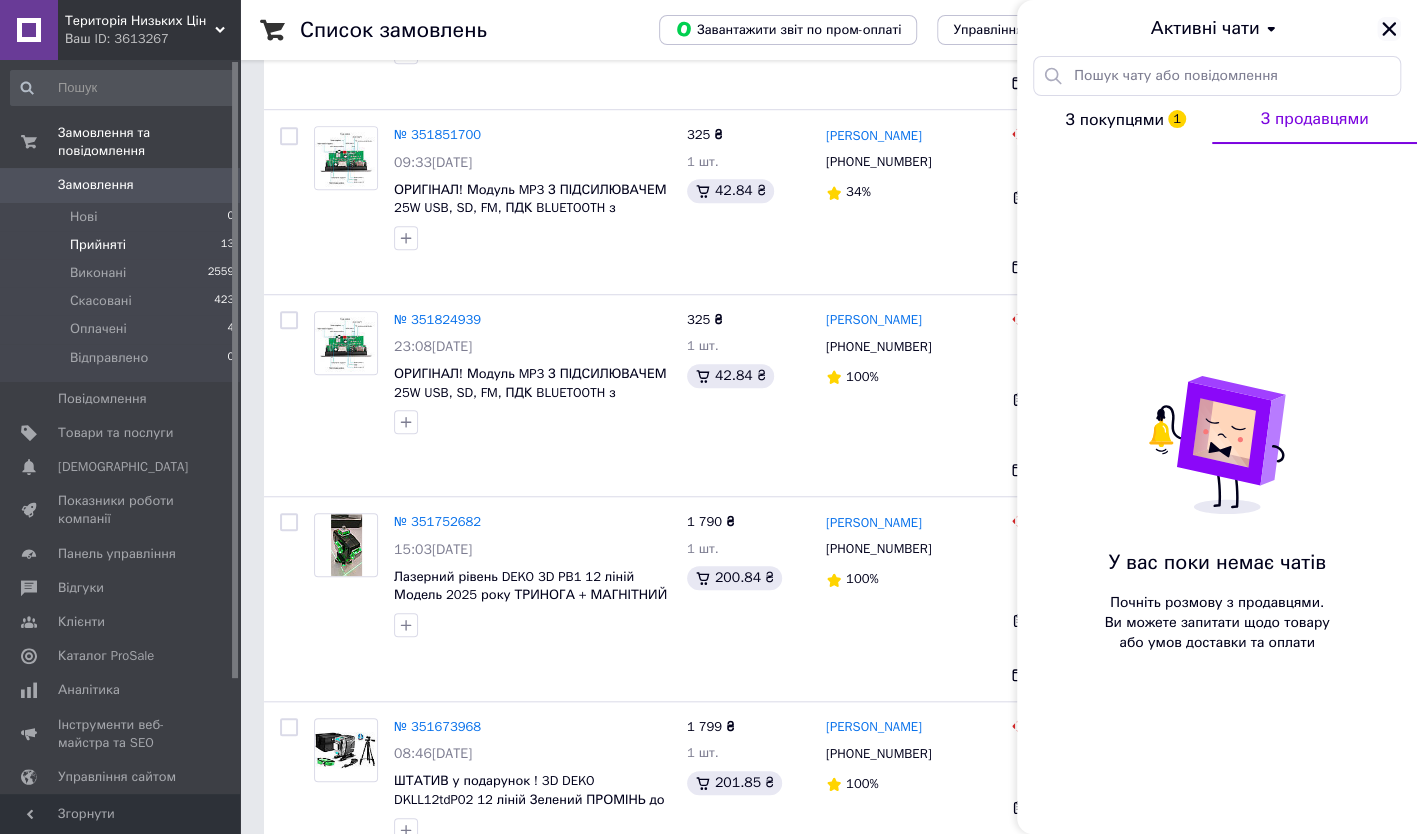click 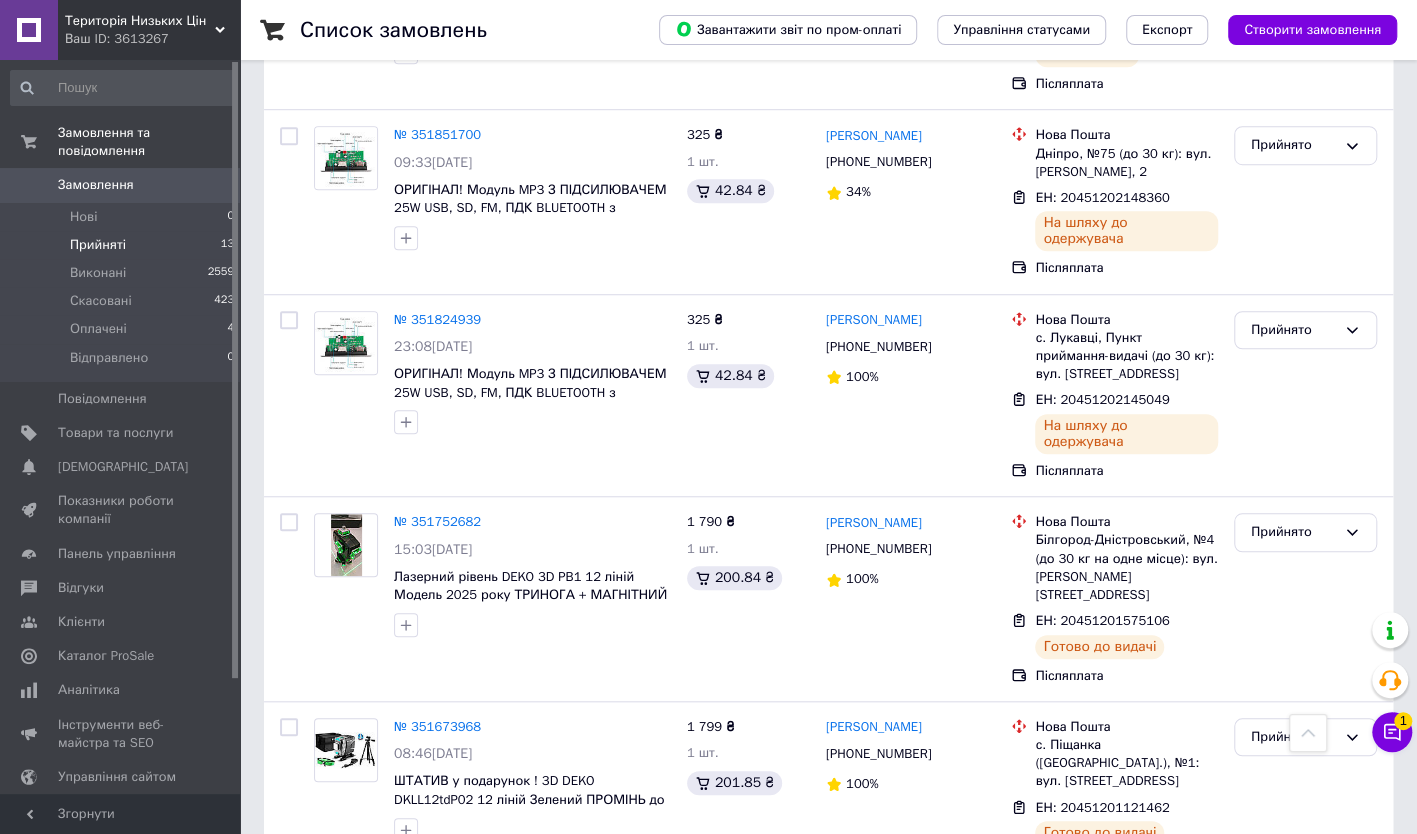 click on "Прийняті" at bounding box center [98, 245] 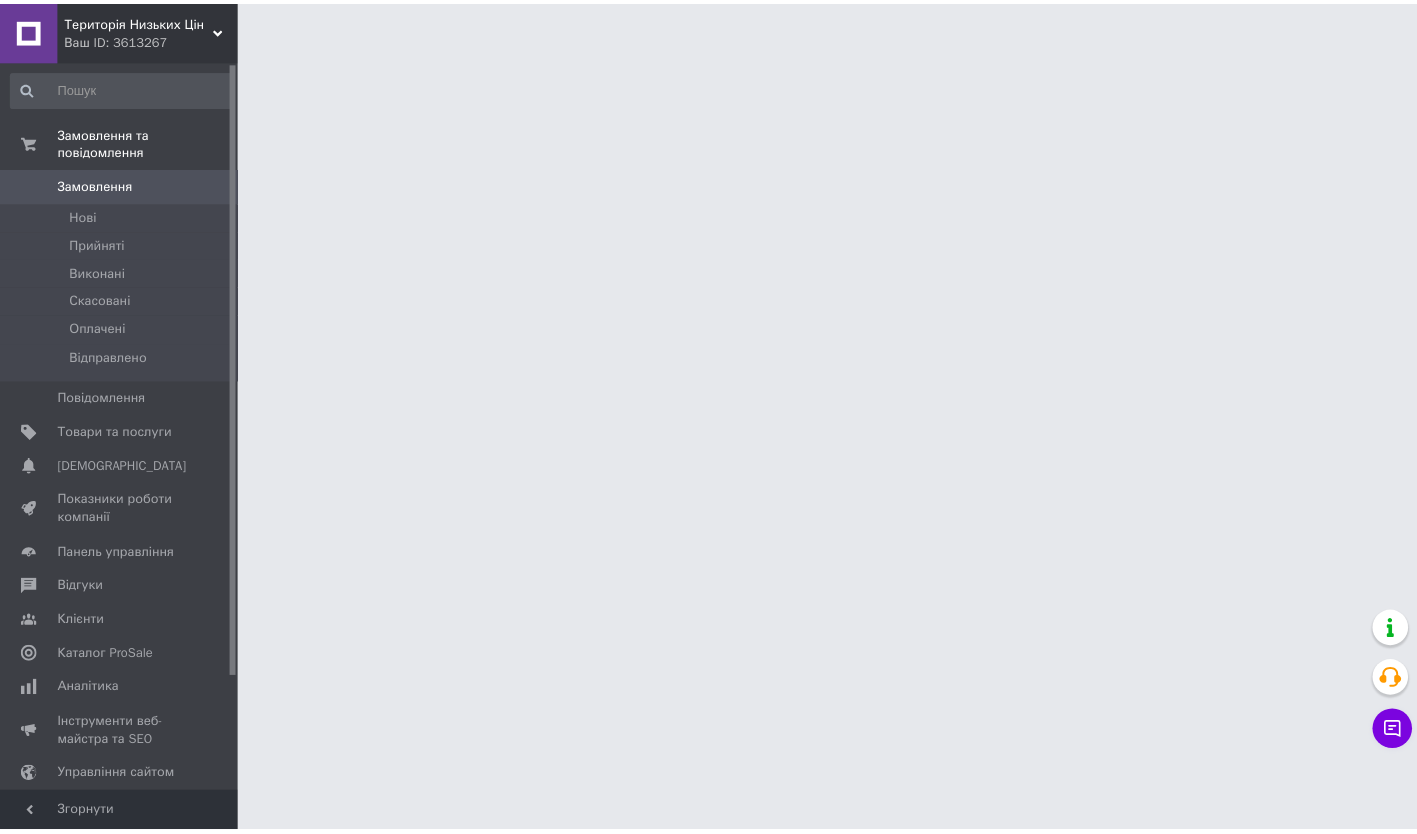 scroll, scrollTop: 0, scrollLeft: 0, axis: both 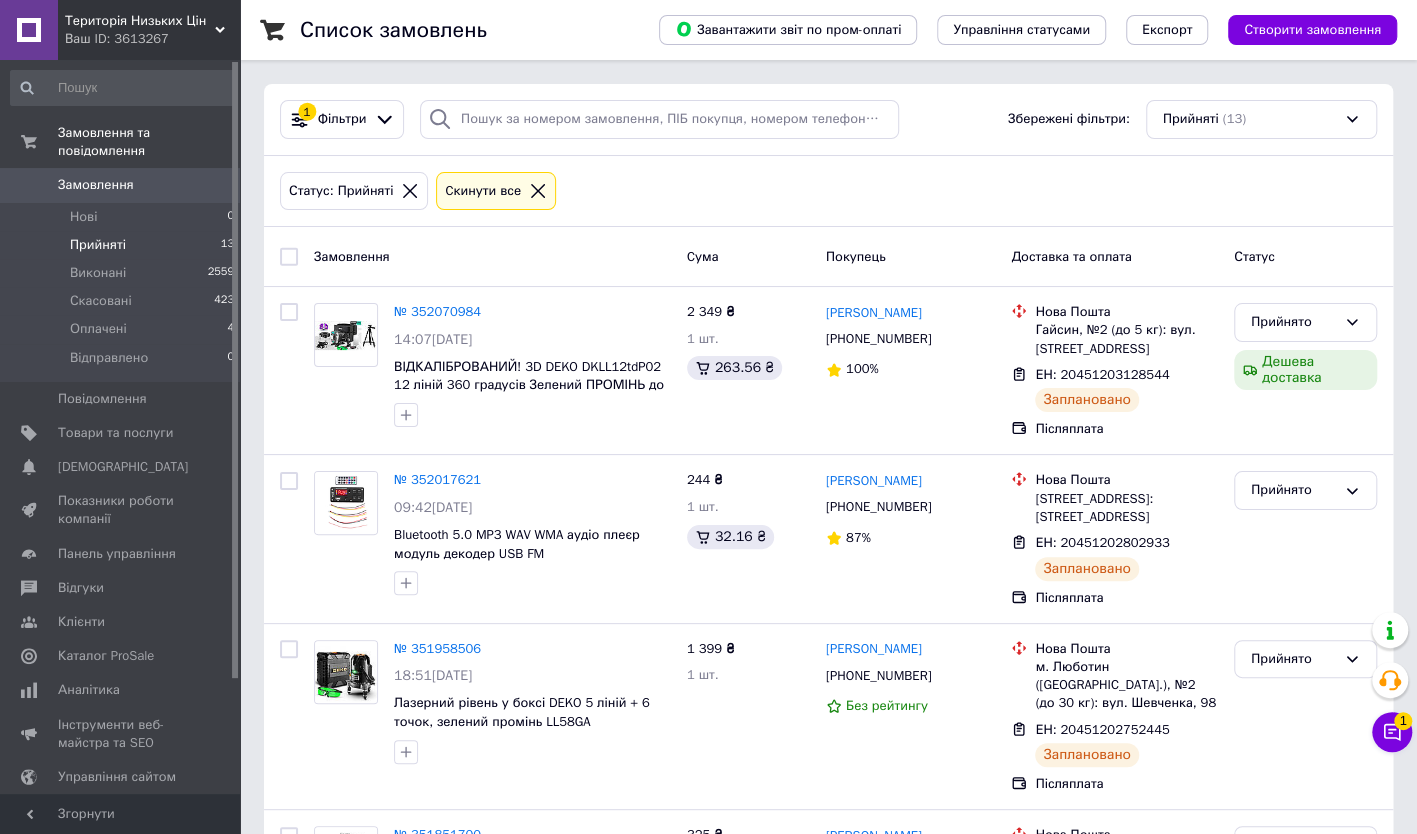 click on "Замовлення" at bounding box center (121, 185) 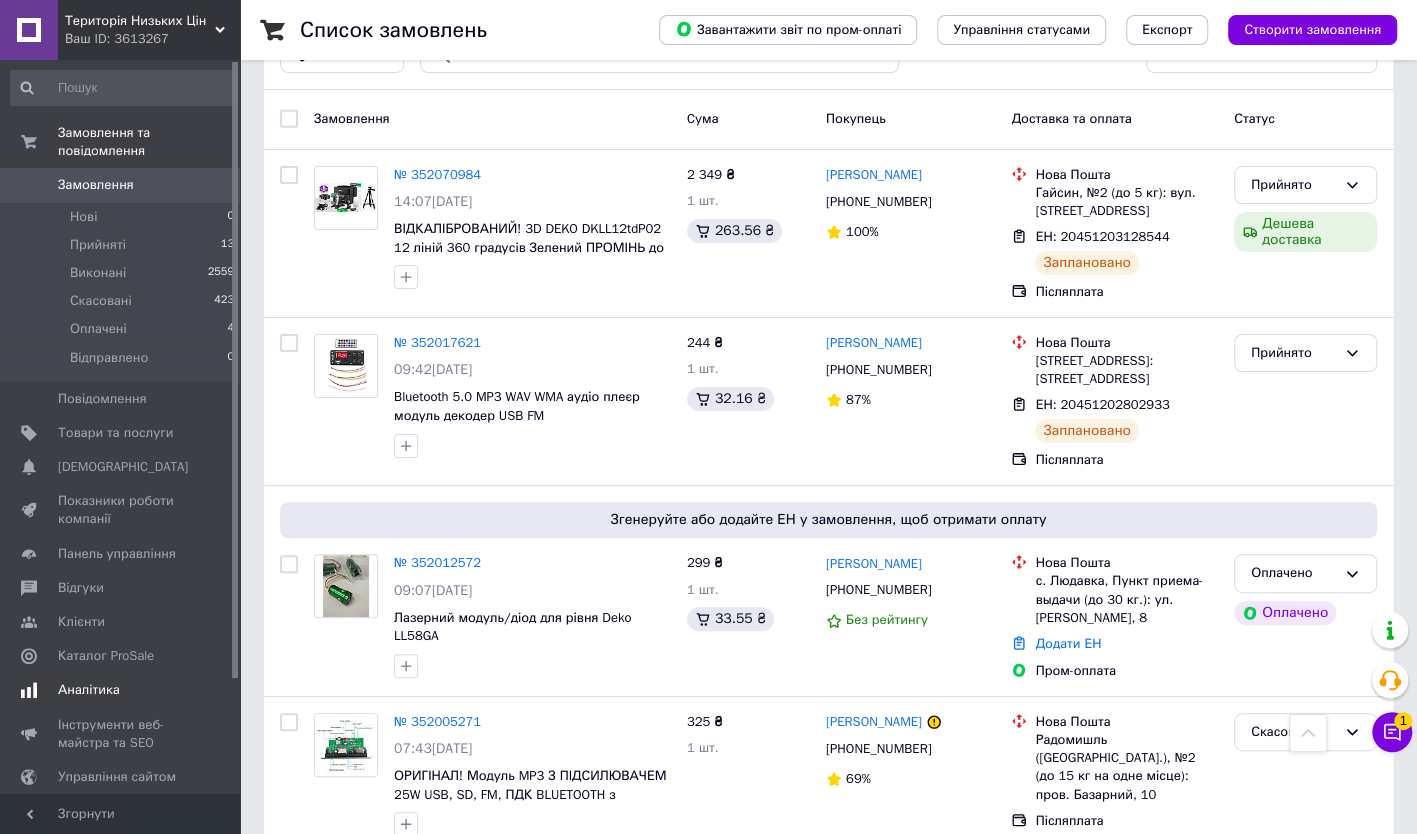 scroll, scrollTop: 0, scrollLeft: 0, axis: both 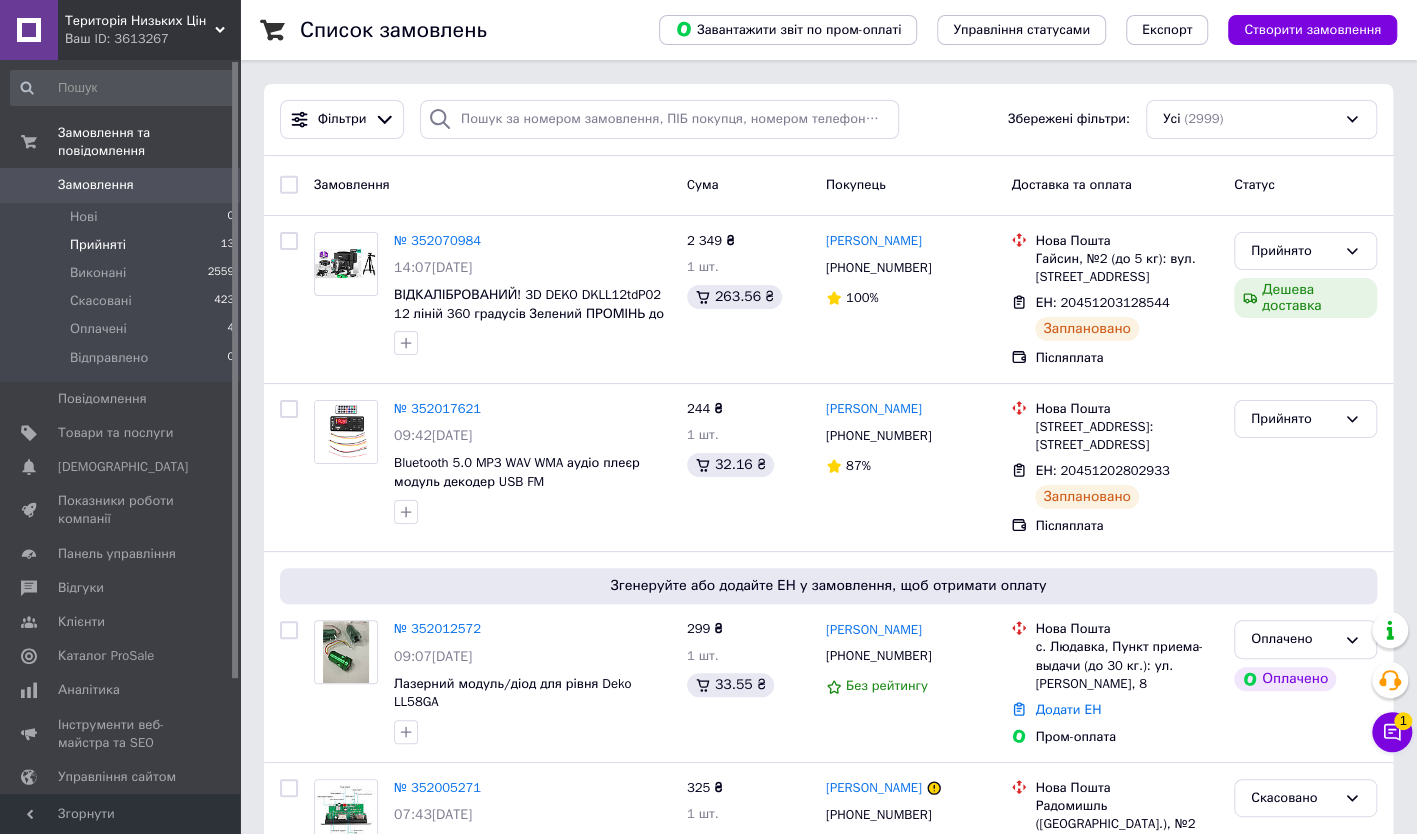 click on "Прийняті" at bounding box center [98, 245] 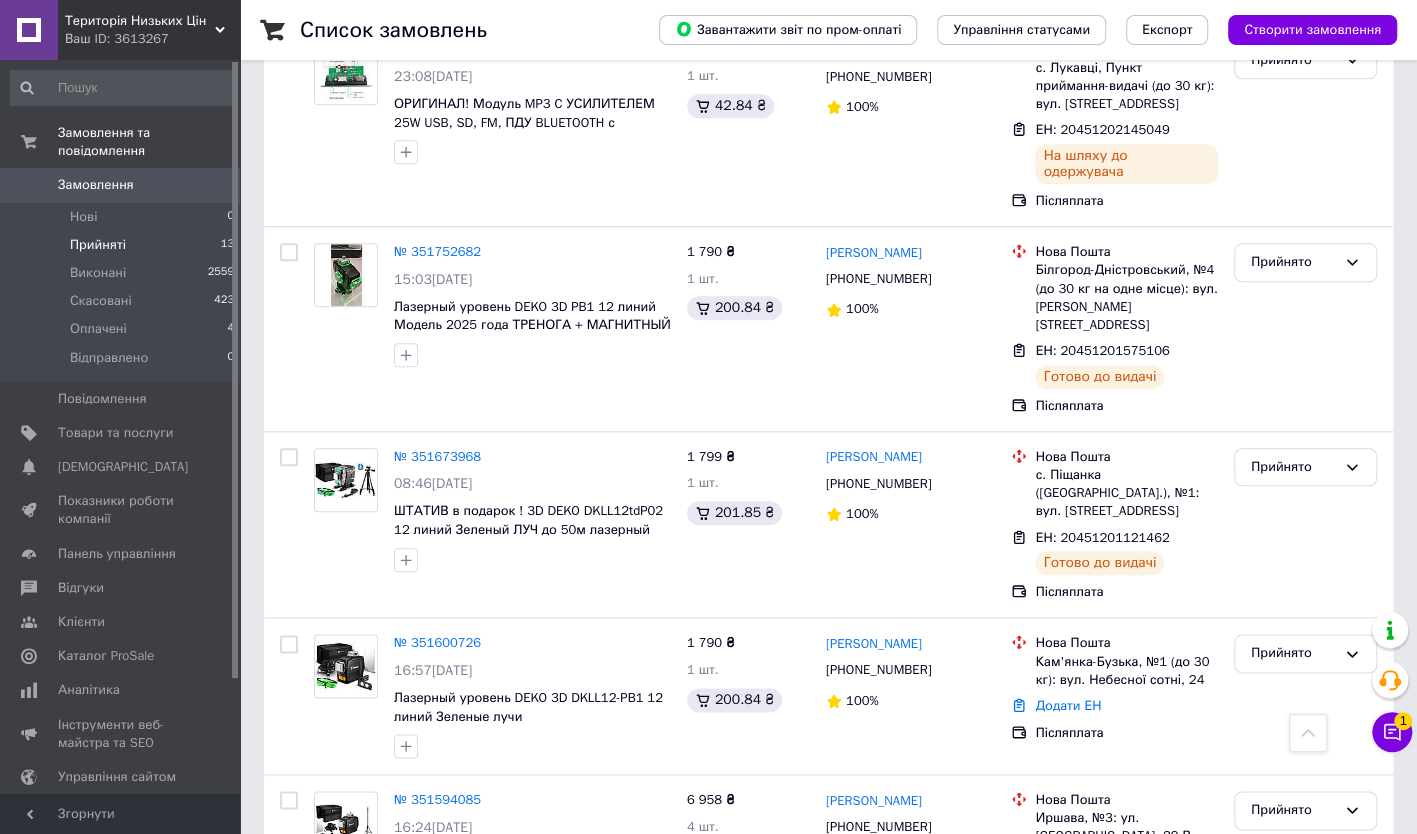 scroll, scrollTop: 777, scrollLeft: 0, axis: vertical 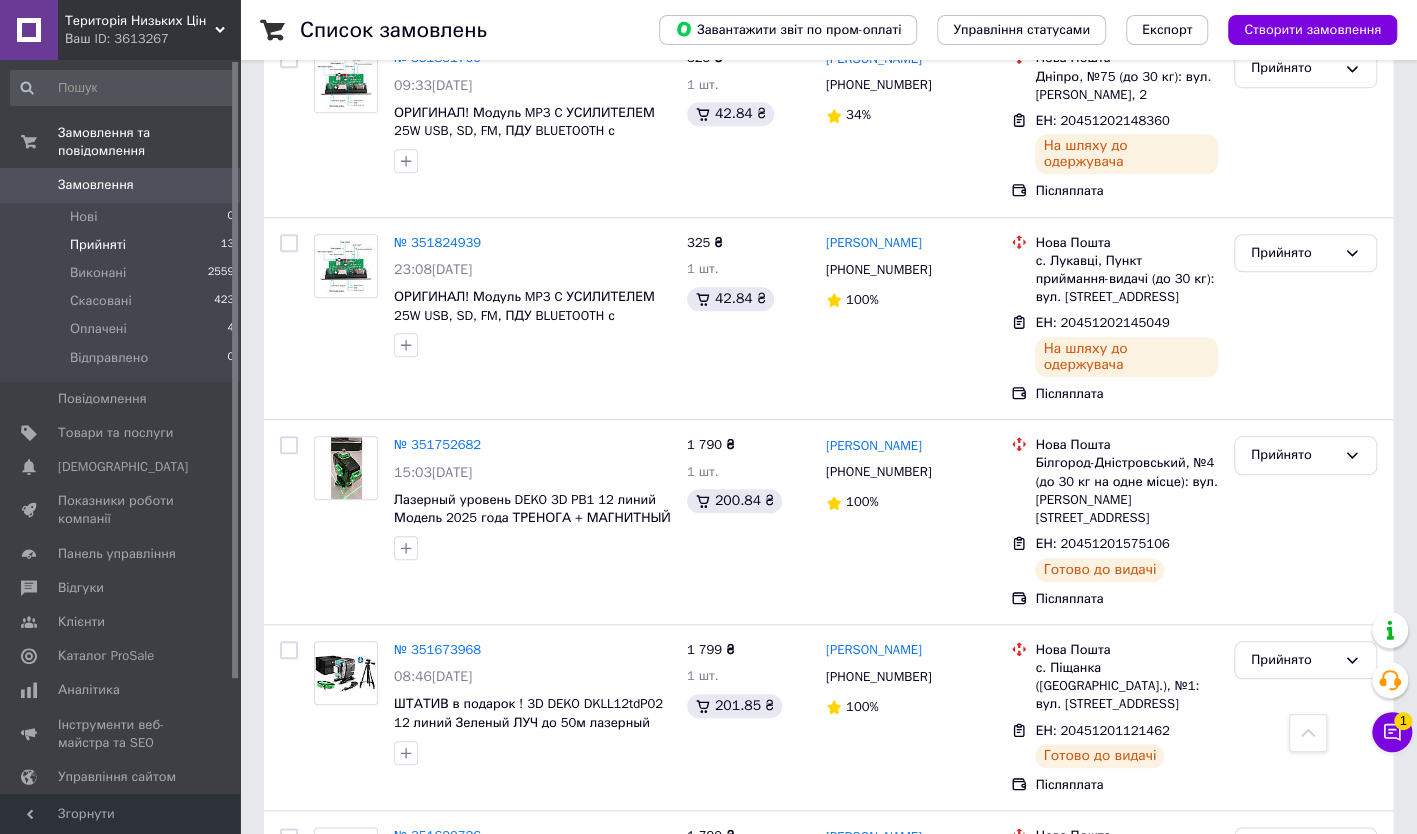 click on "1 790 ₴ 1 шт. 200.84 ₴" at bounding box center [748, 522] 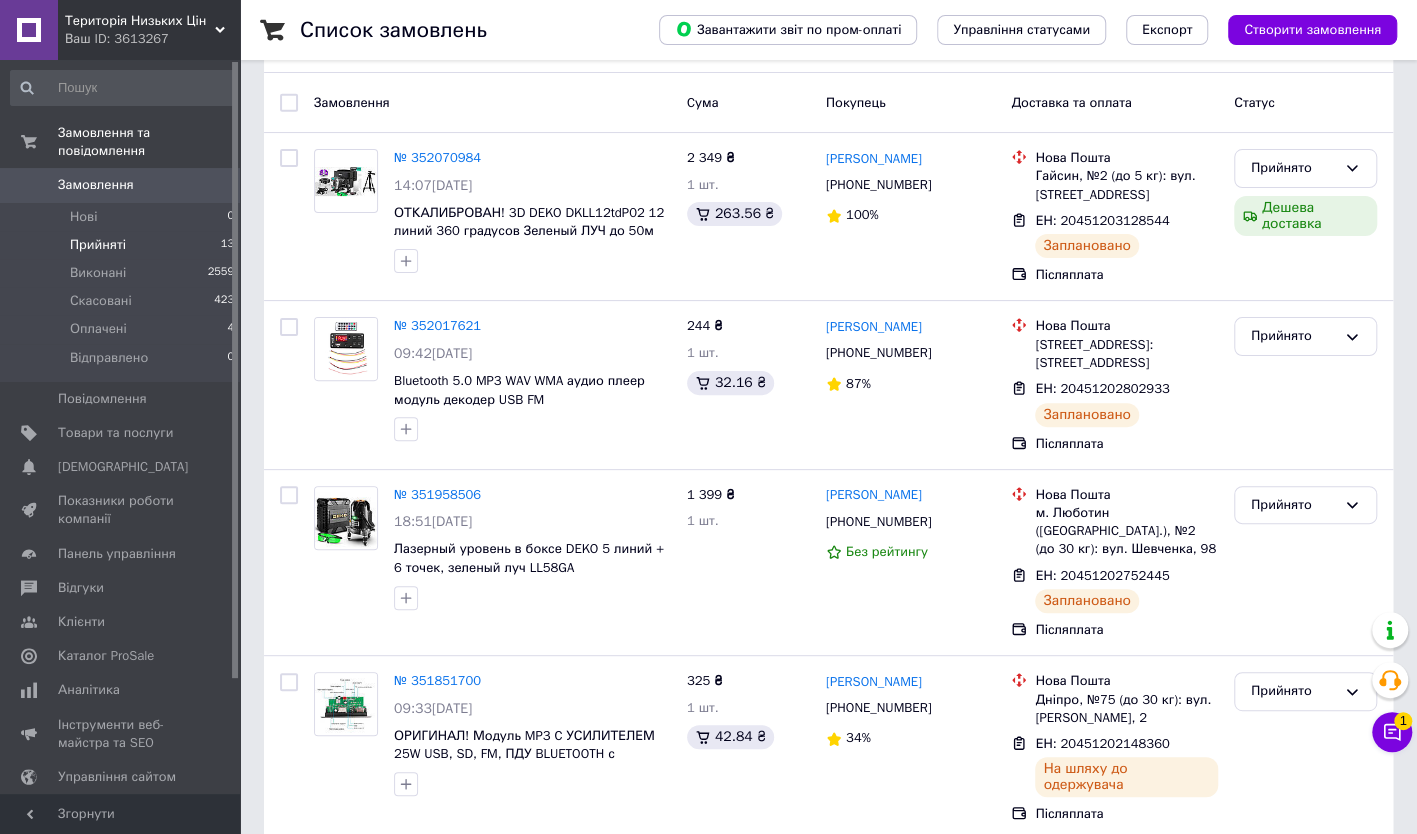 scroll, scrollTop: 0, scrollLeft: 0, axis: both 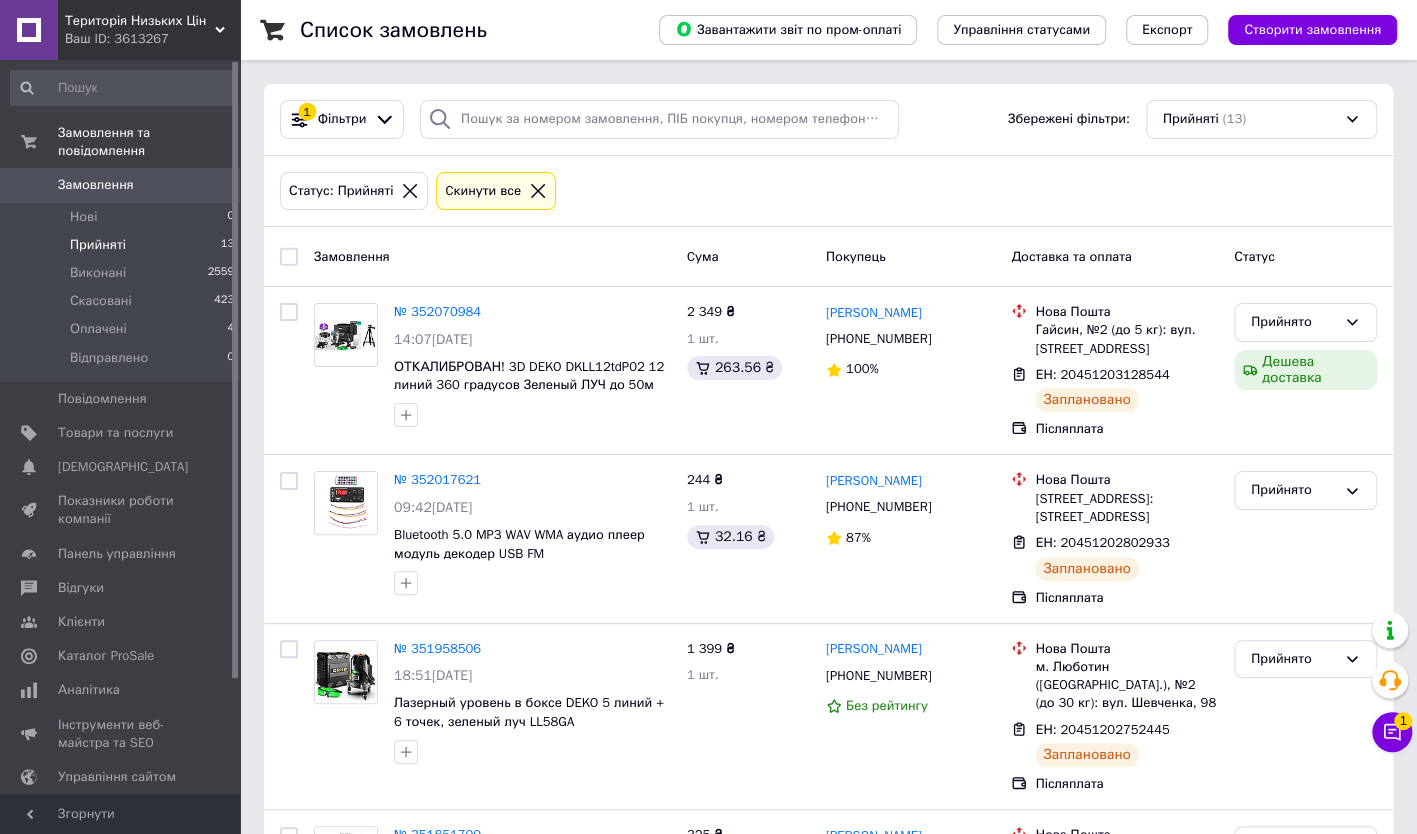 click on "Прийняті 13" at bounding box center (123, 245) 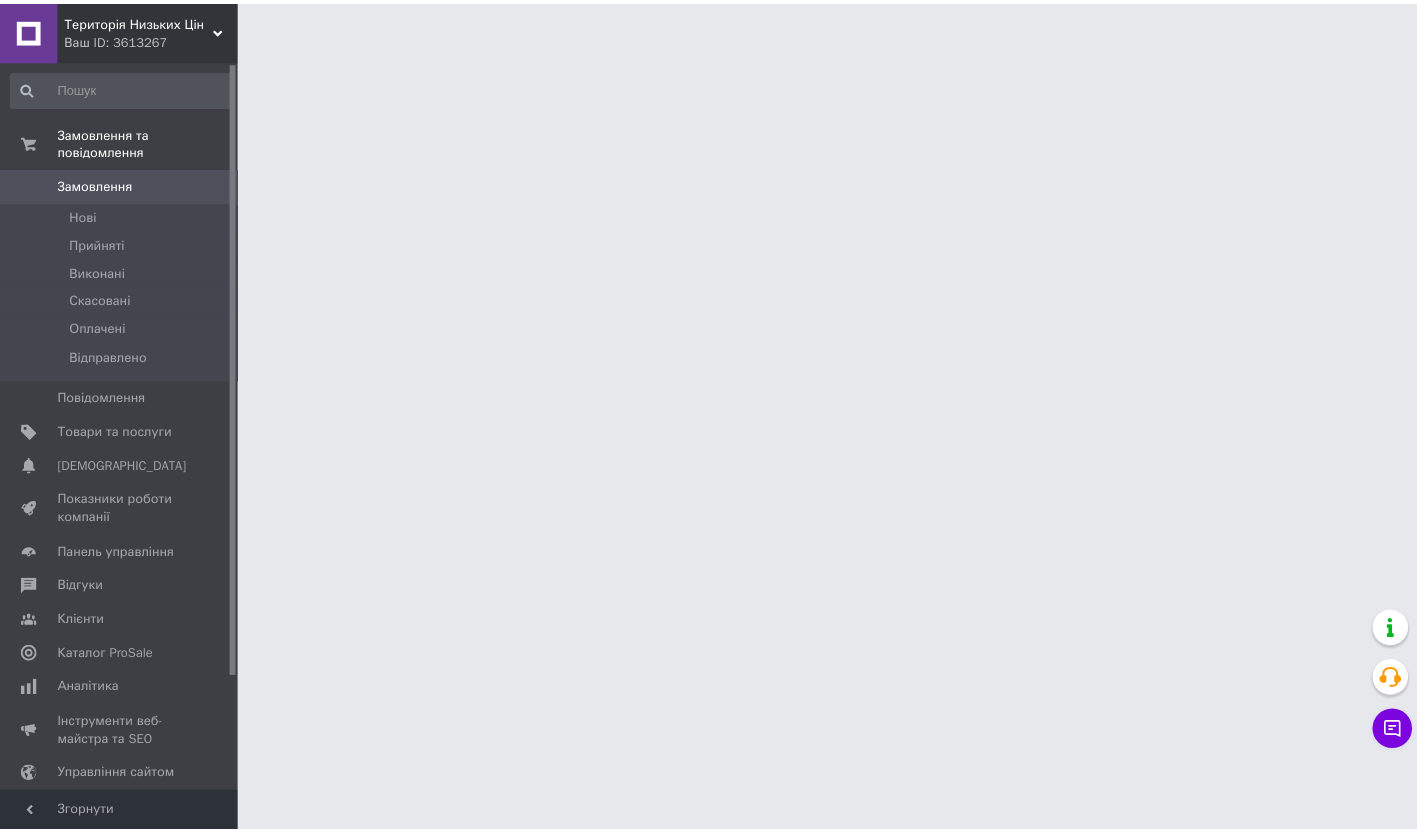 scroll, scrollTop: 0, scrollLeft: 0, axis: both 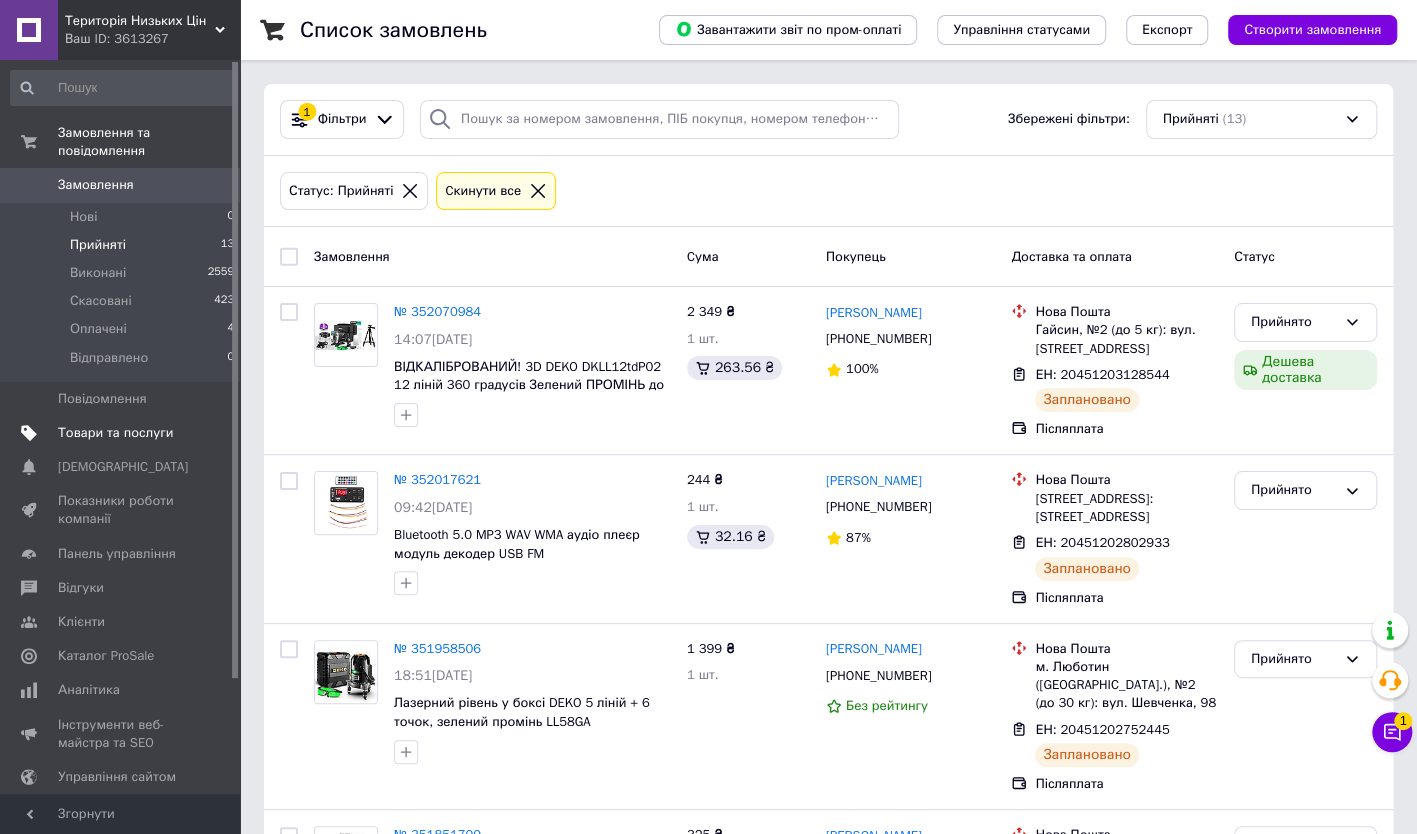 click on "Товари та послуги" at bounding box center (115, 433) 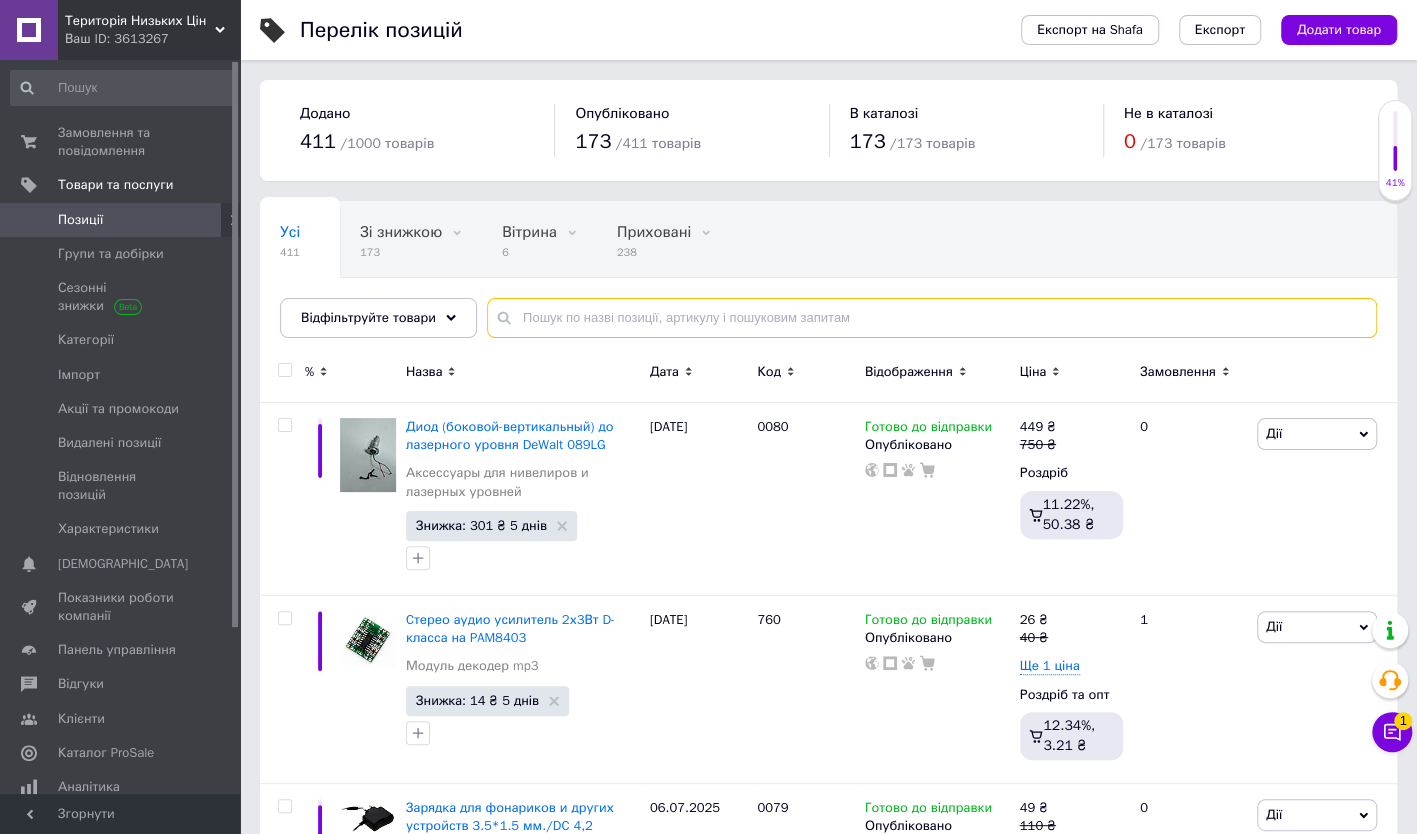 click at bounding box center [932, 318] 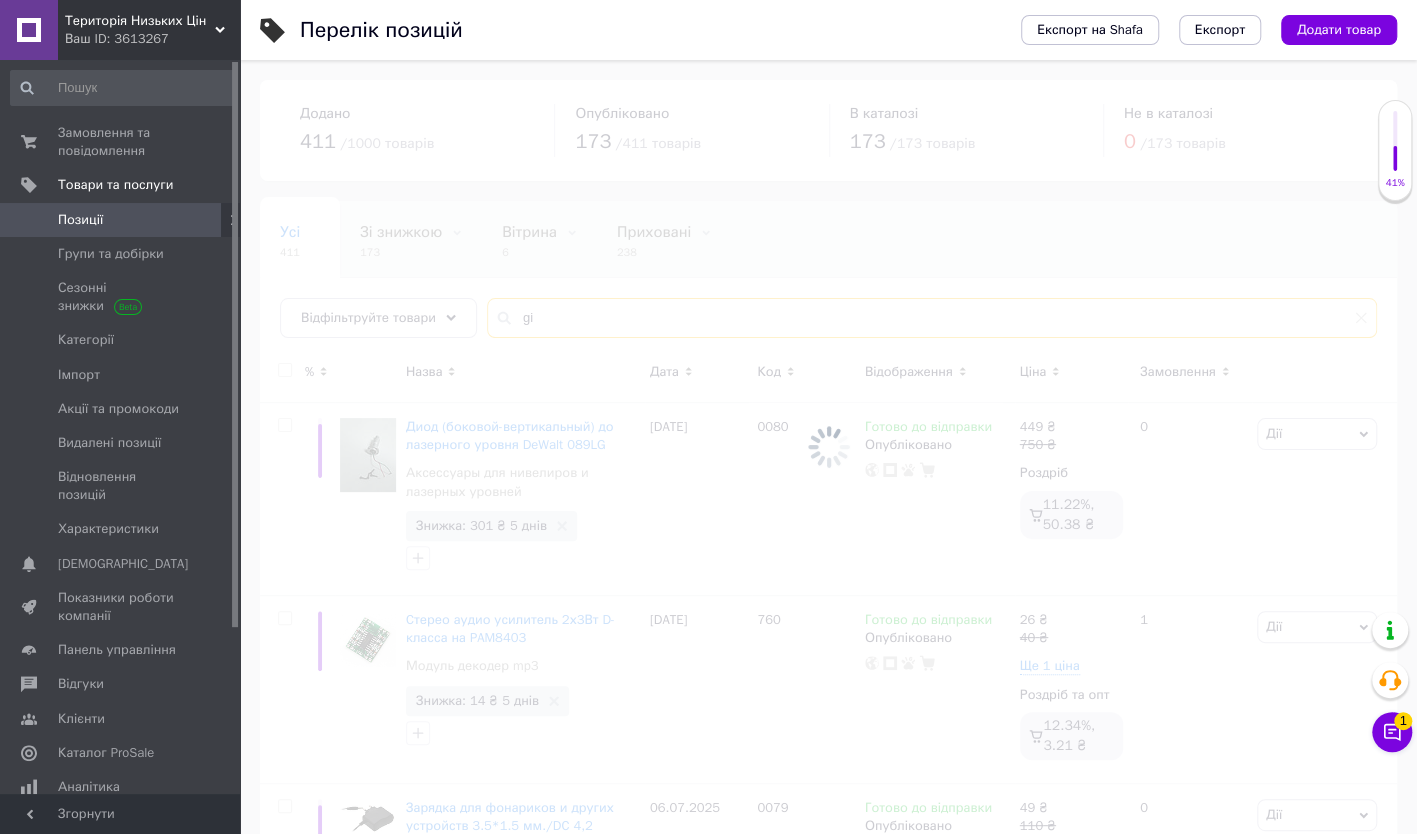 type on "g" 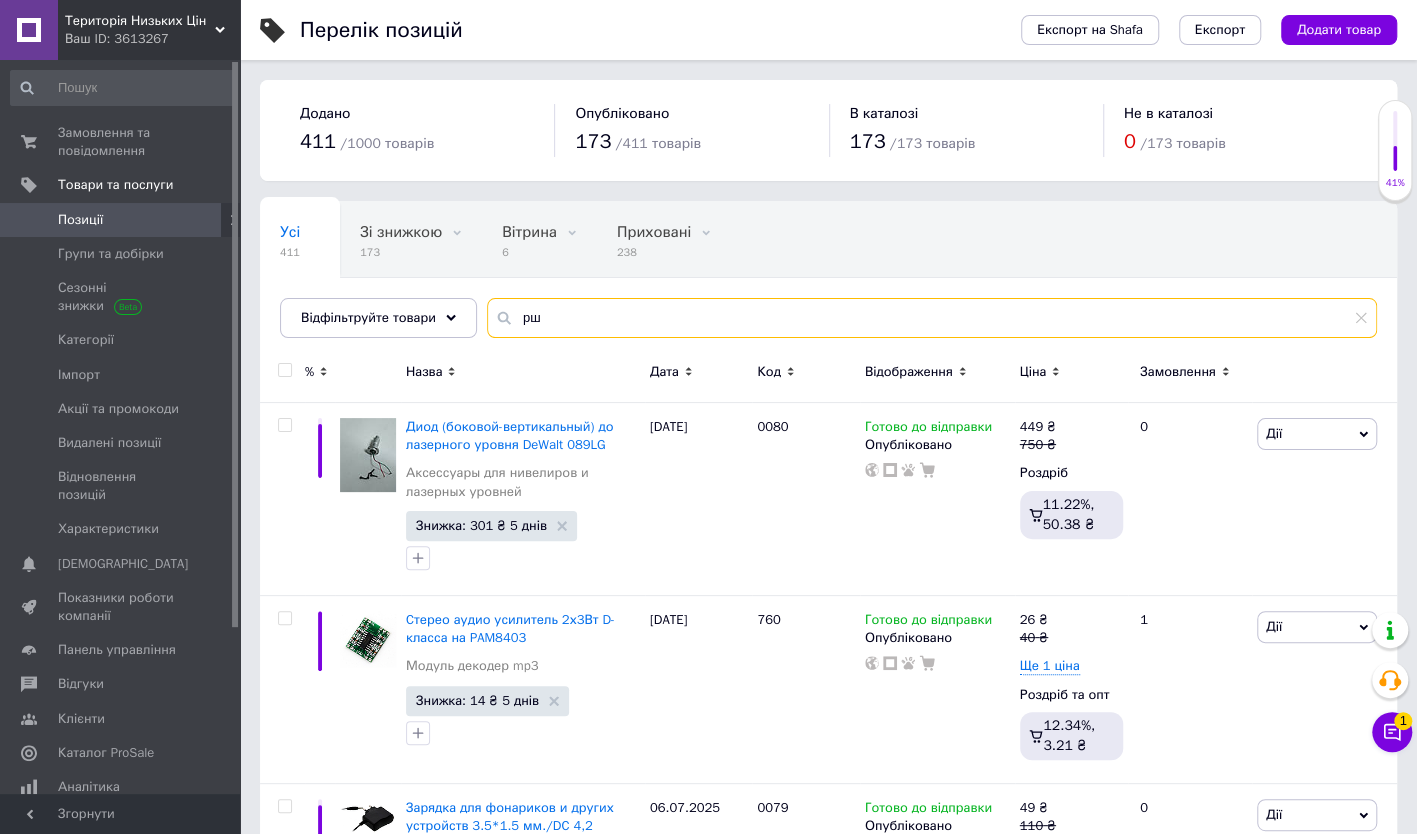 type on "р" 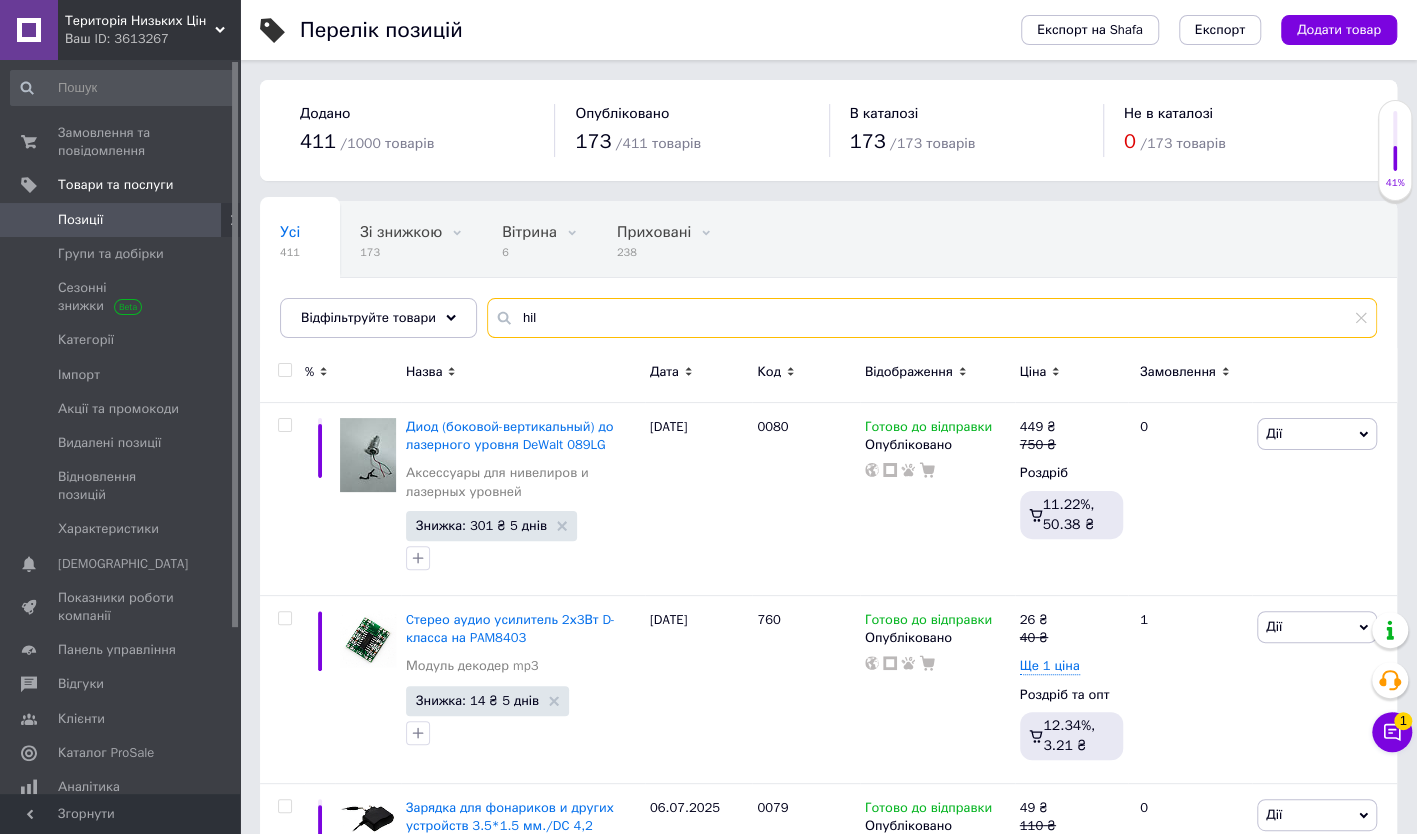 type on "hil" 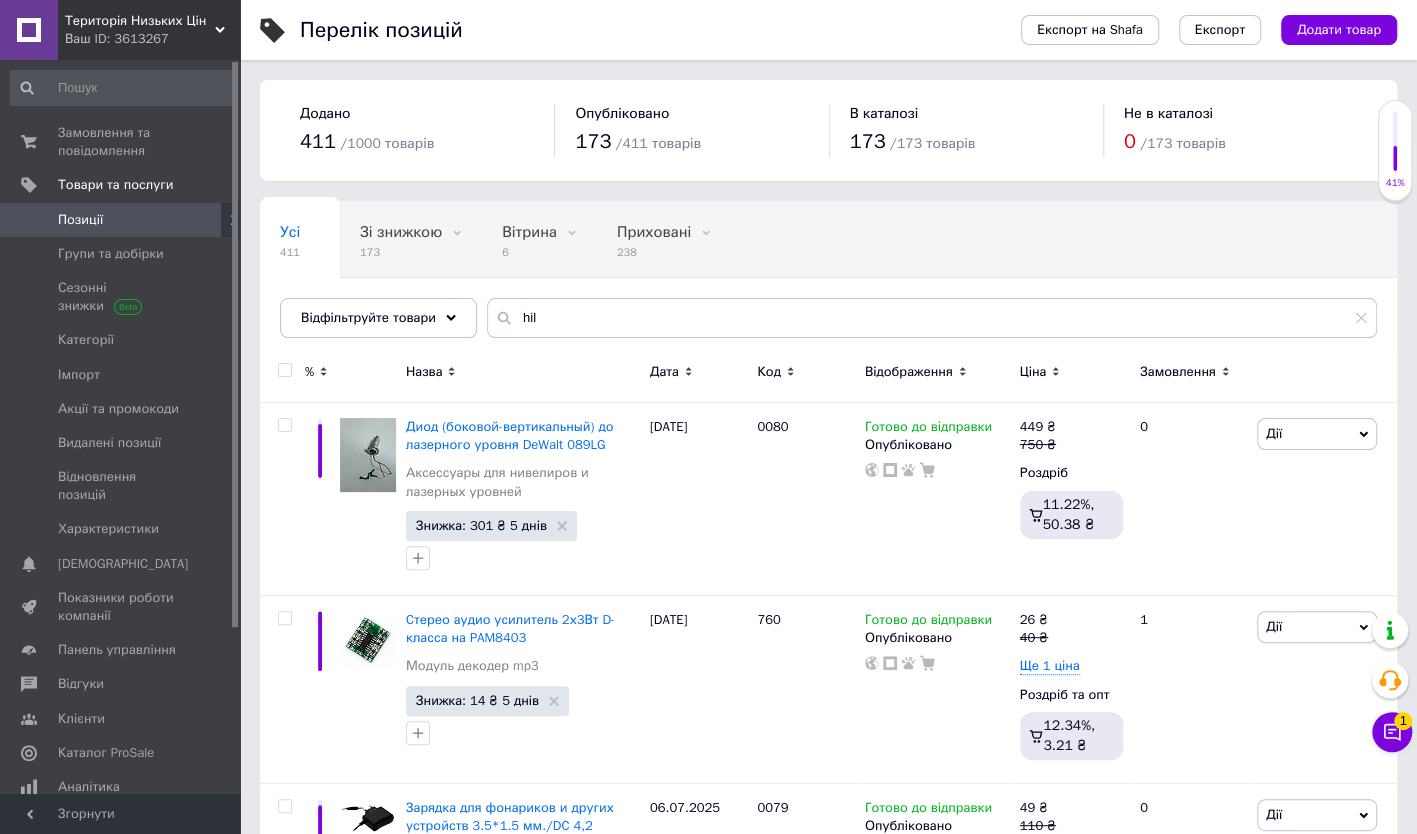 click on "Відображення" at bounding box center (909, 372) 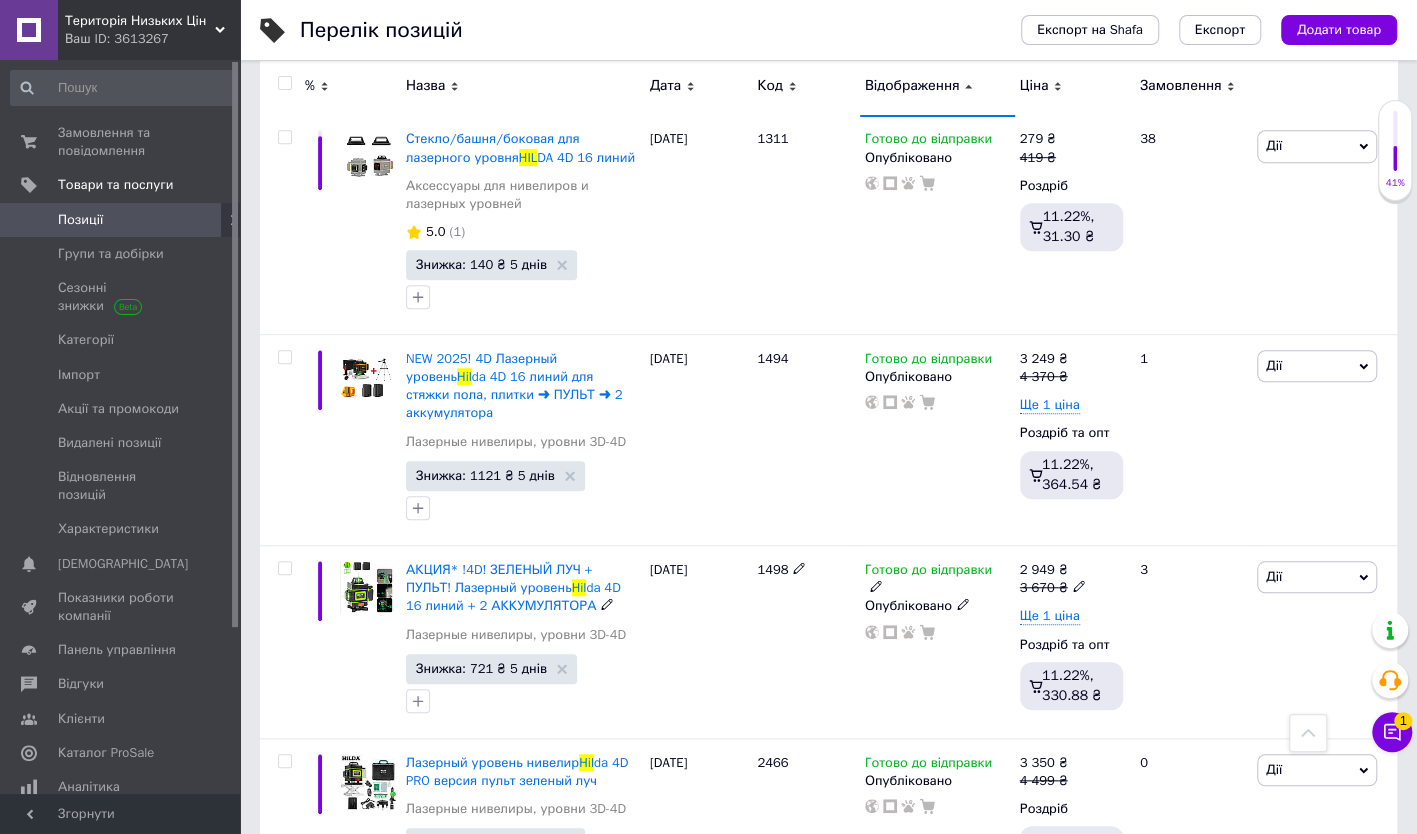 scroll, scrollTop: 5000, scrollLeft: 0, axis: vertical 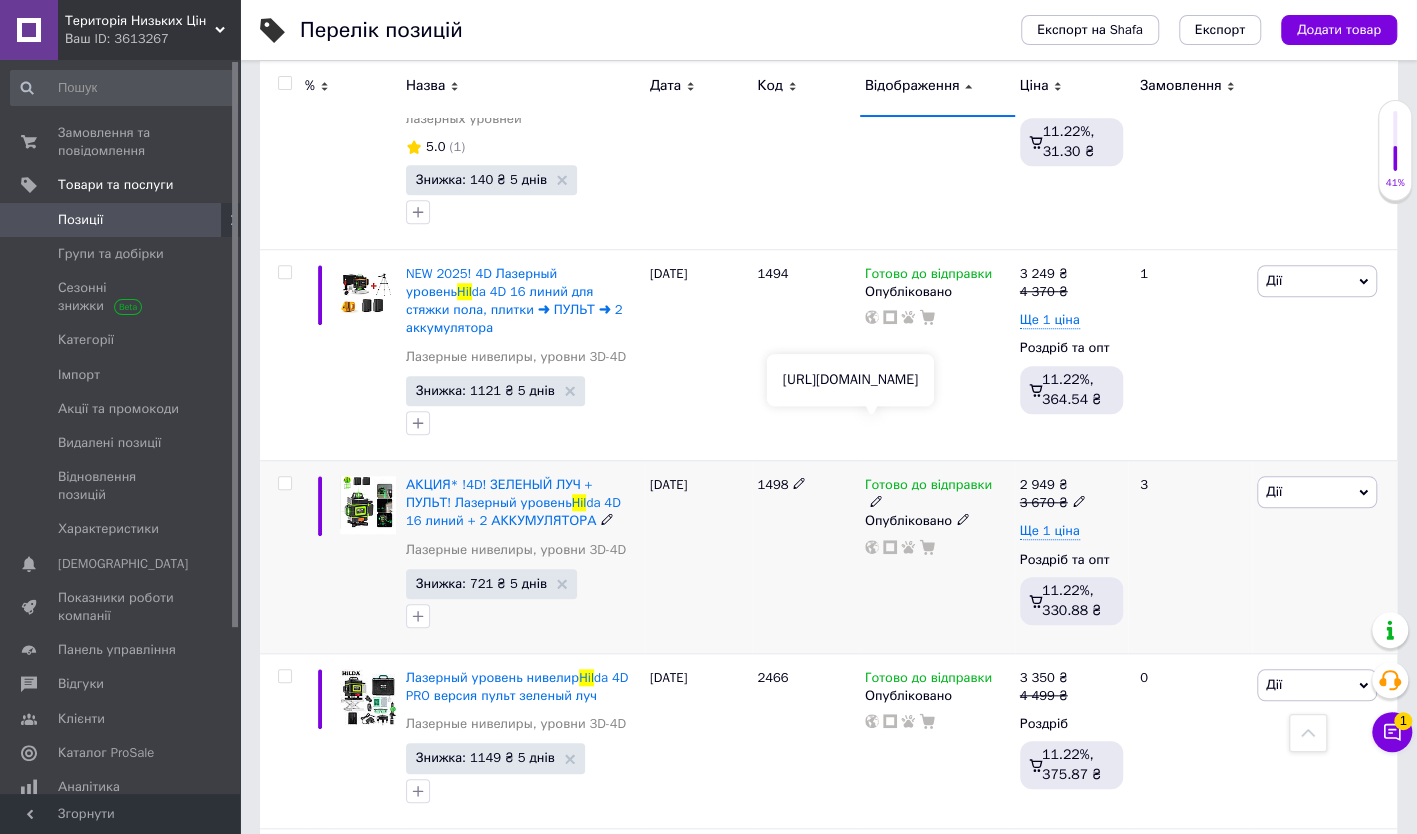 click 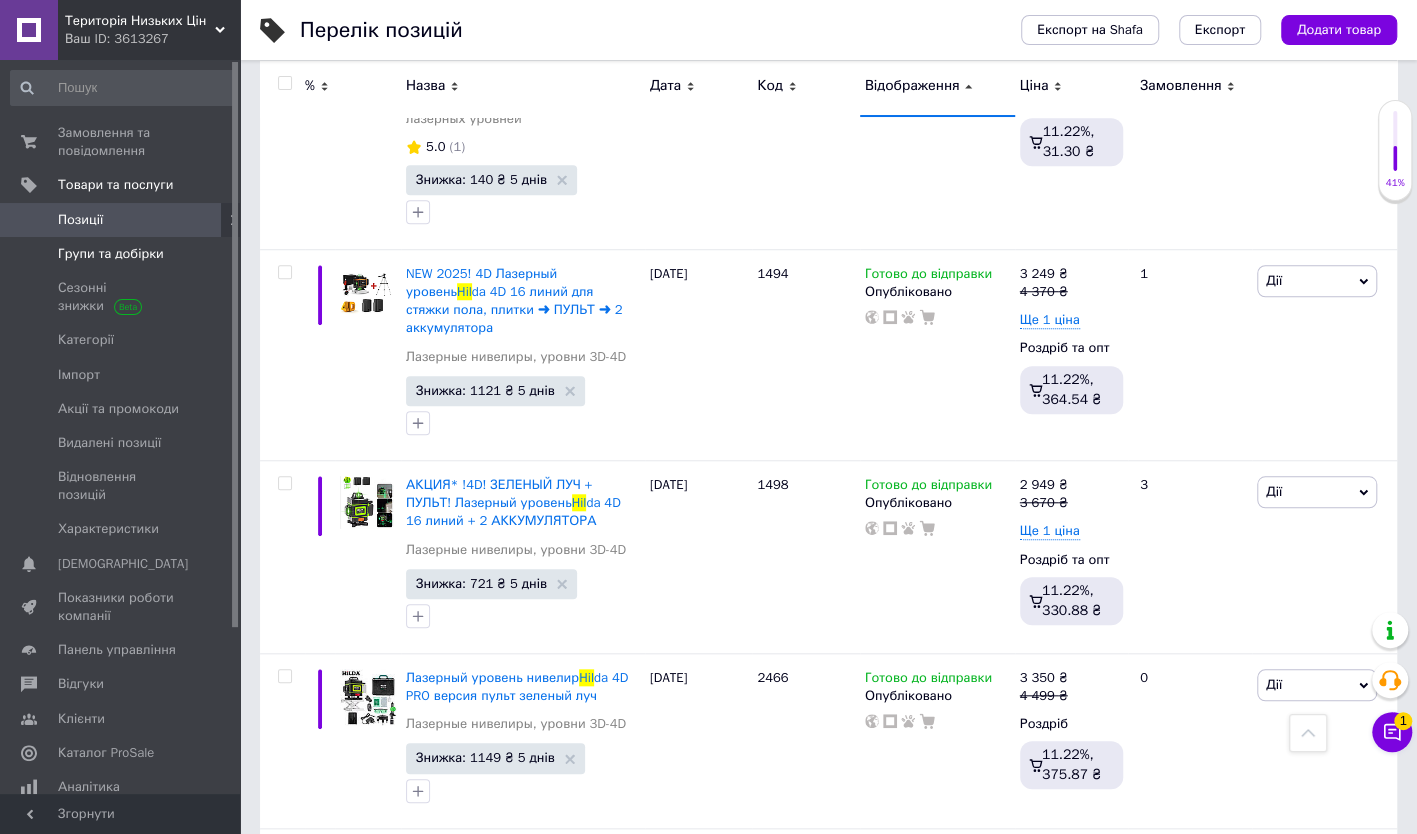 click on "Групи та добірки" at bounding box center (111, 254) 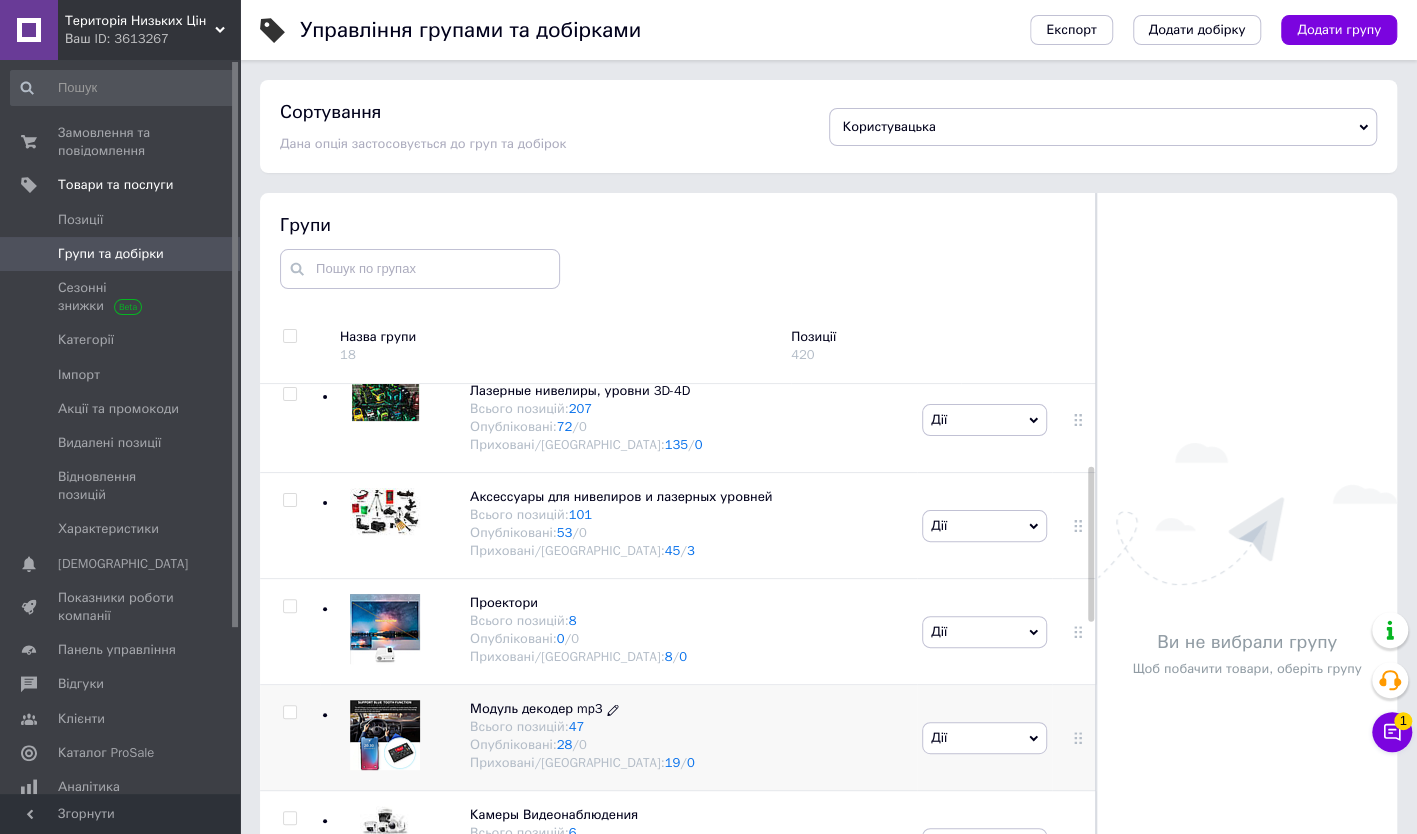 scroll, scrollTop: 0, scrollLeft: 0, axis: both 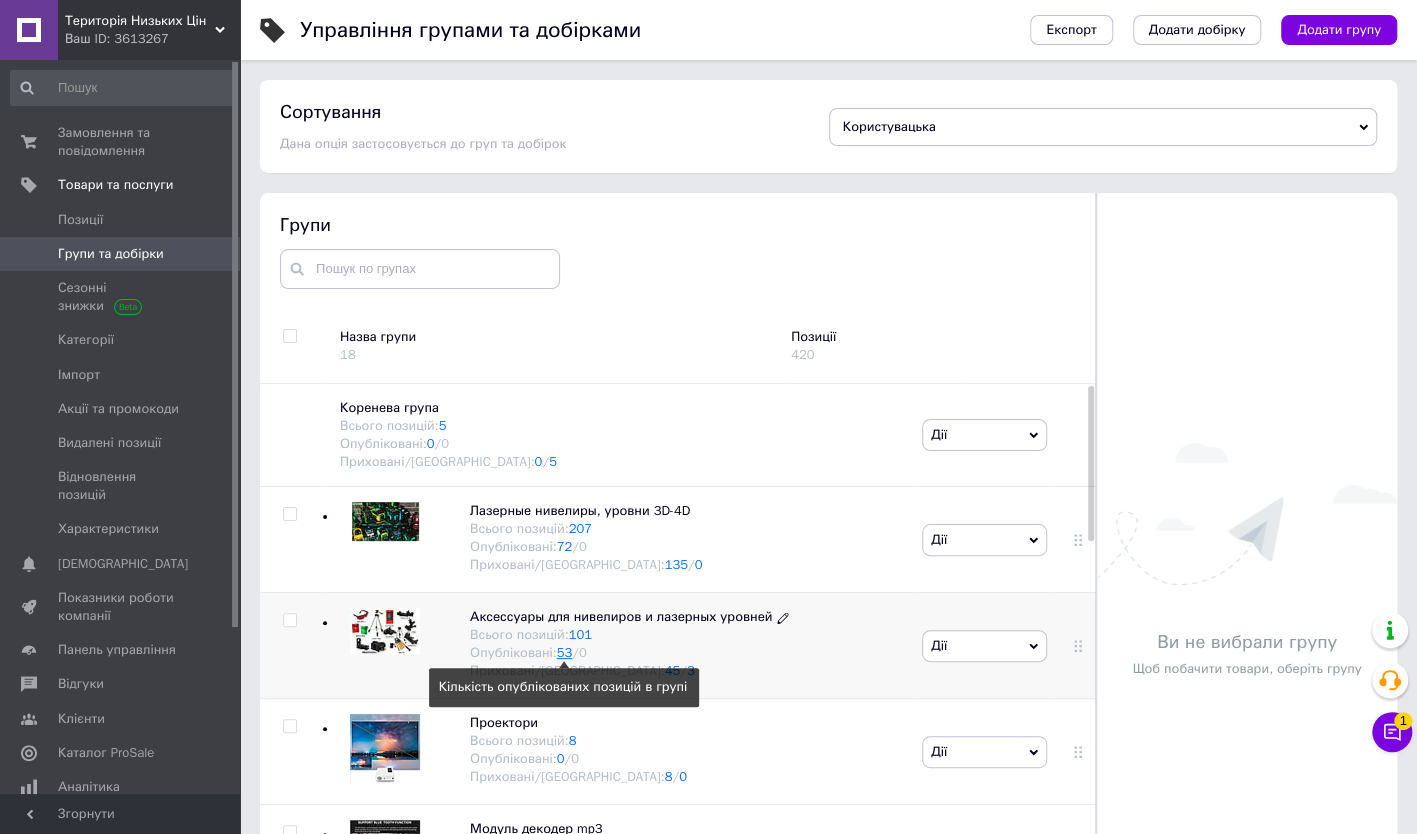 click on "53" at bounding box center [565, 652] 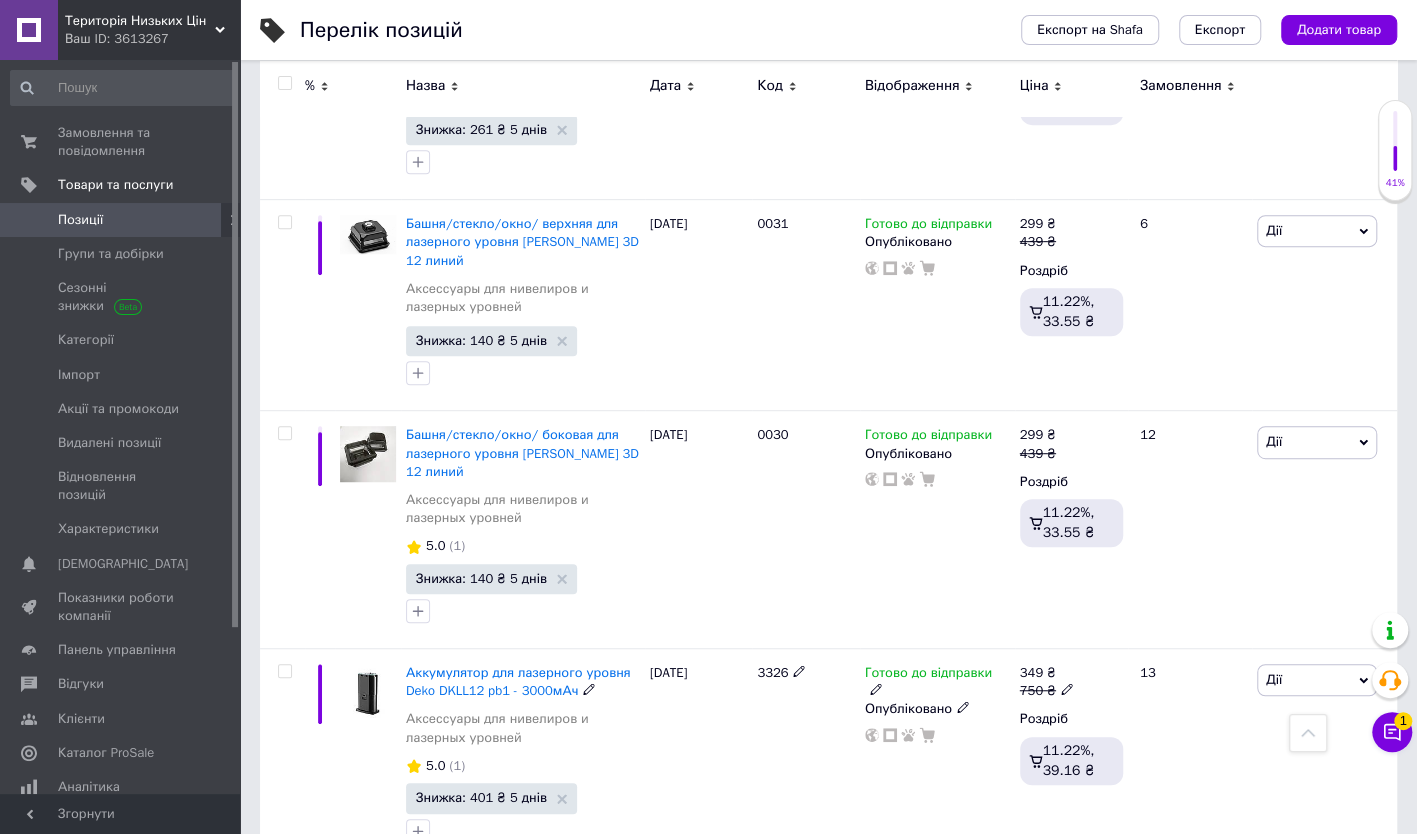 scroll, scrollTop: 5000, scrollLeft: 0, axis: vertical 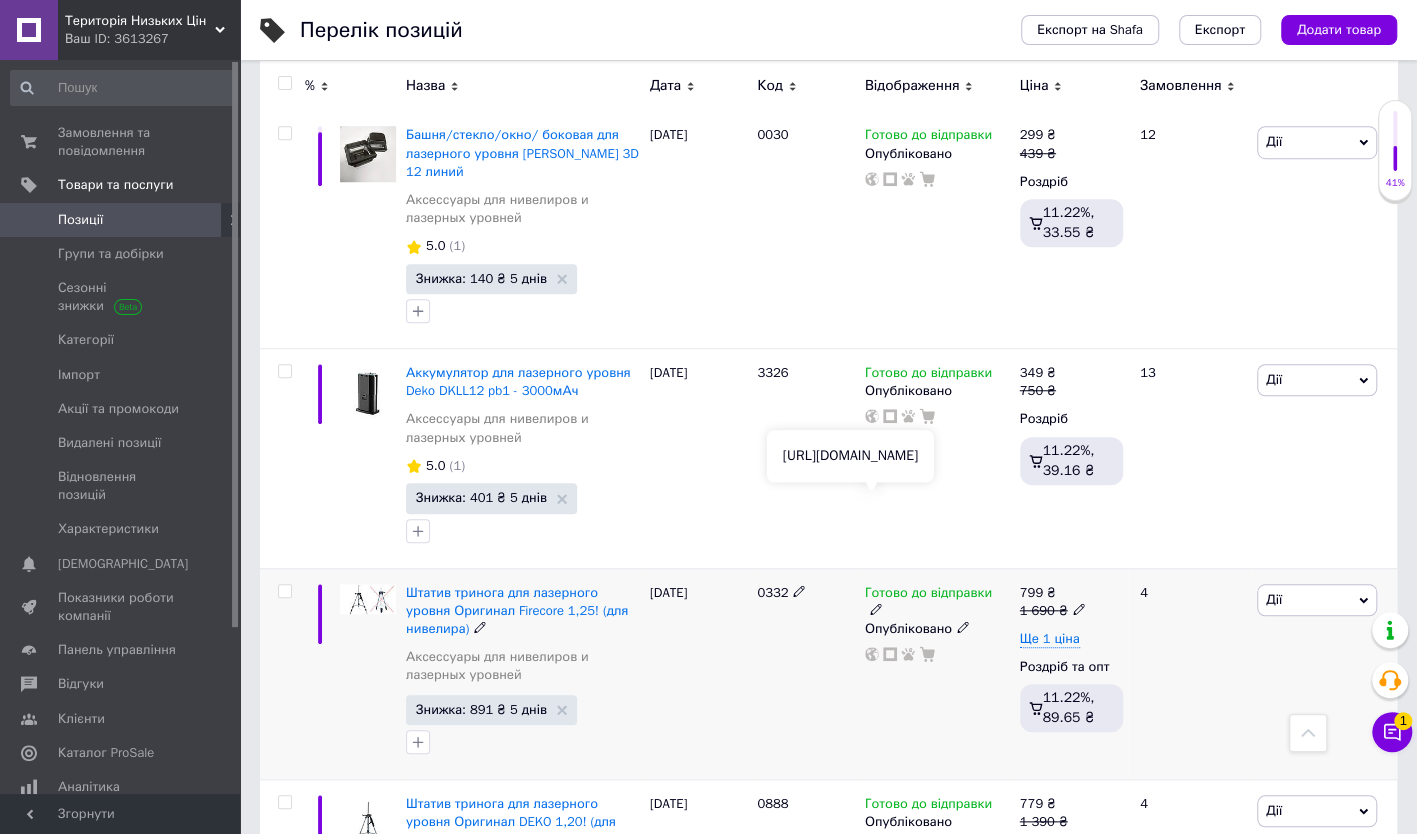 click 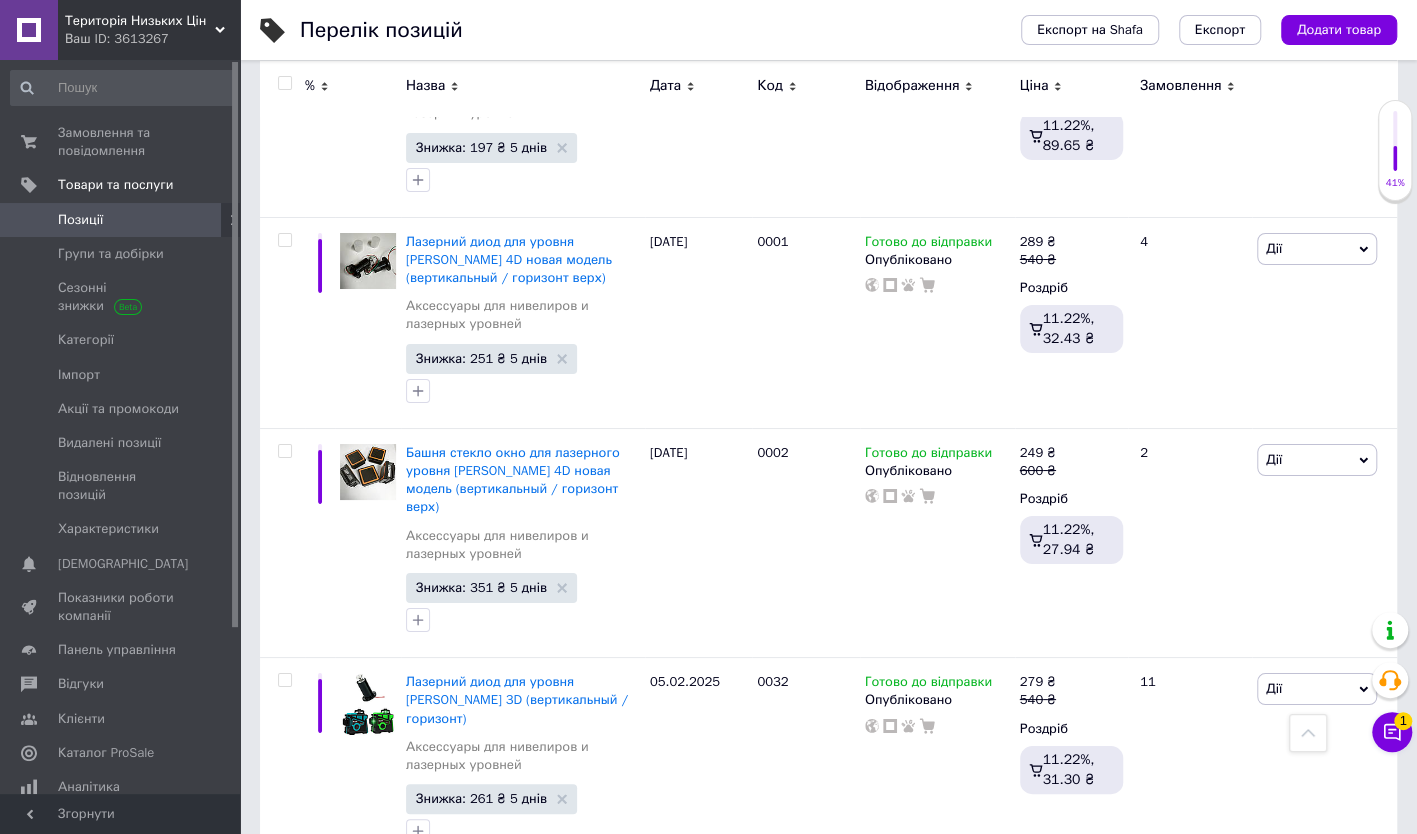 scroll, scrollTop: 4000, scrollLeft: 0, axis: vertical 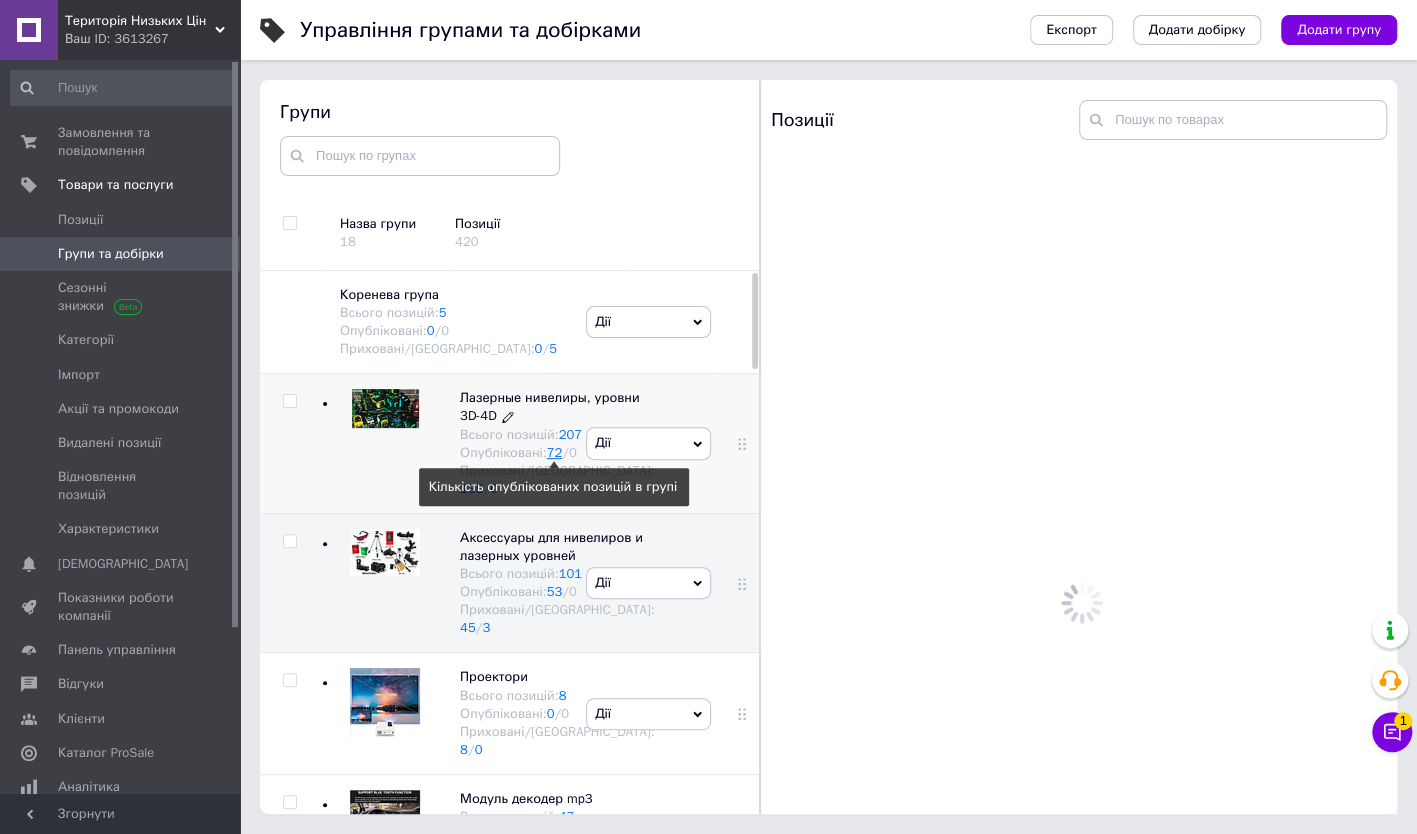 click on "72" at bounding box center [555, 452] 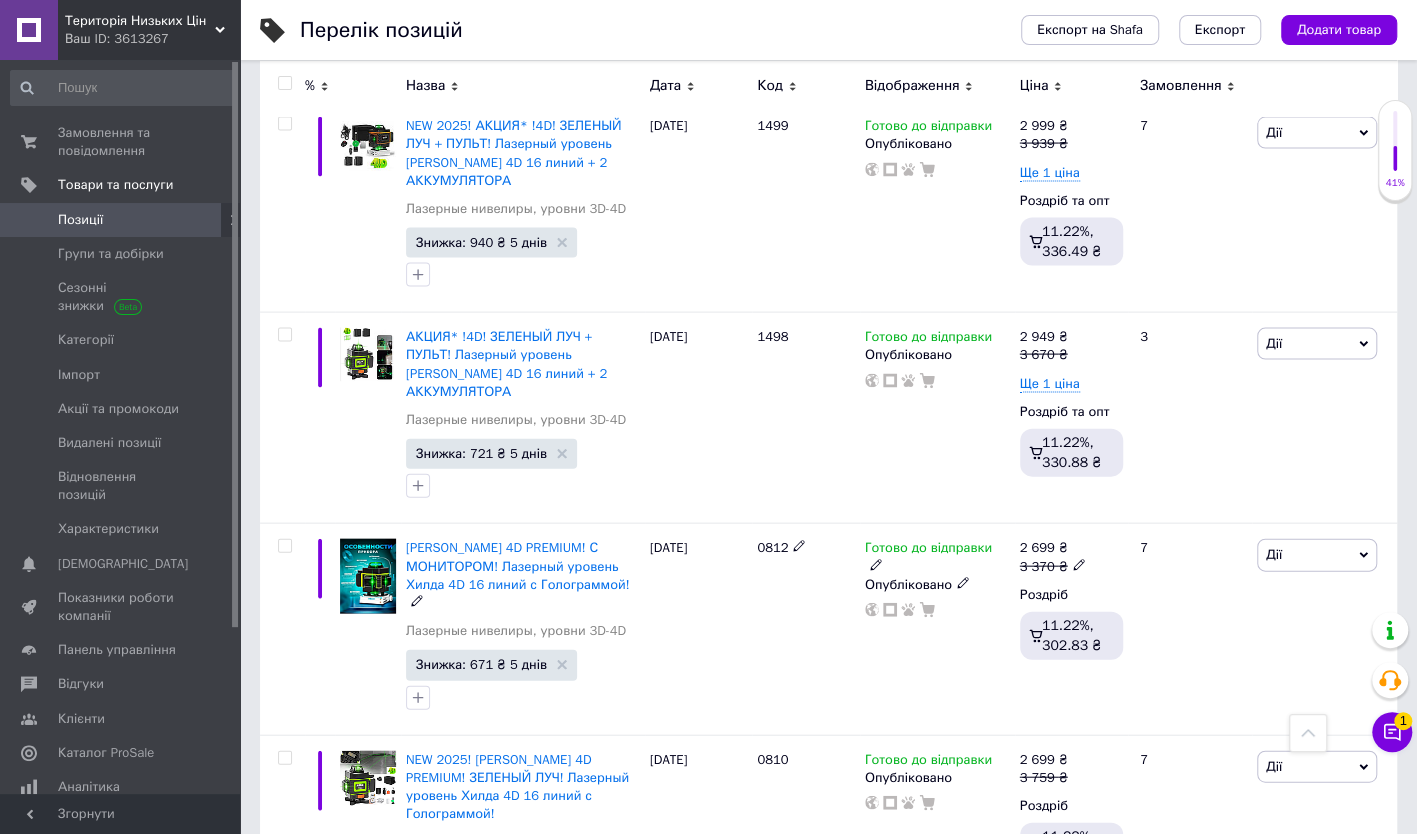 scroll, scrollTop: 6600, scrollLeft: 0, axis: vertical 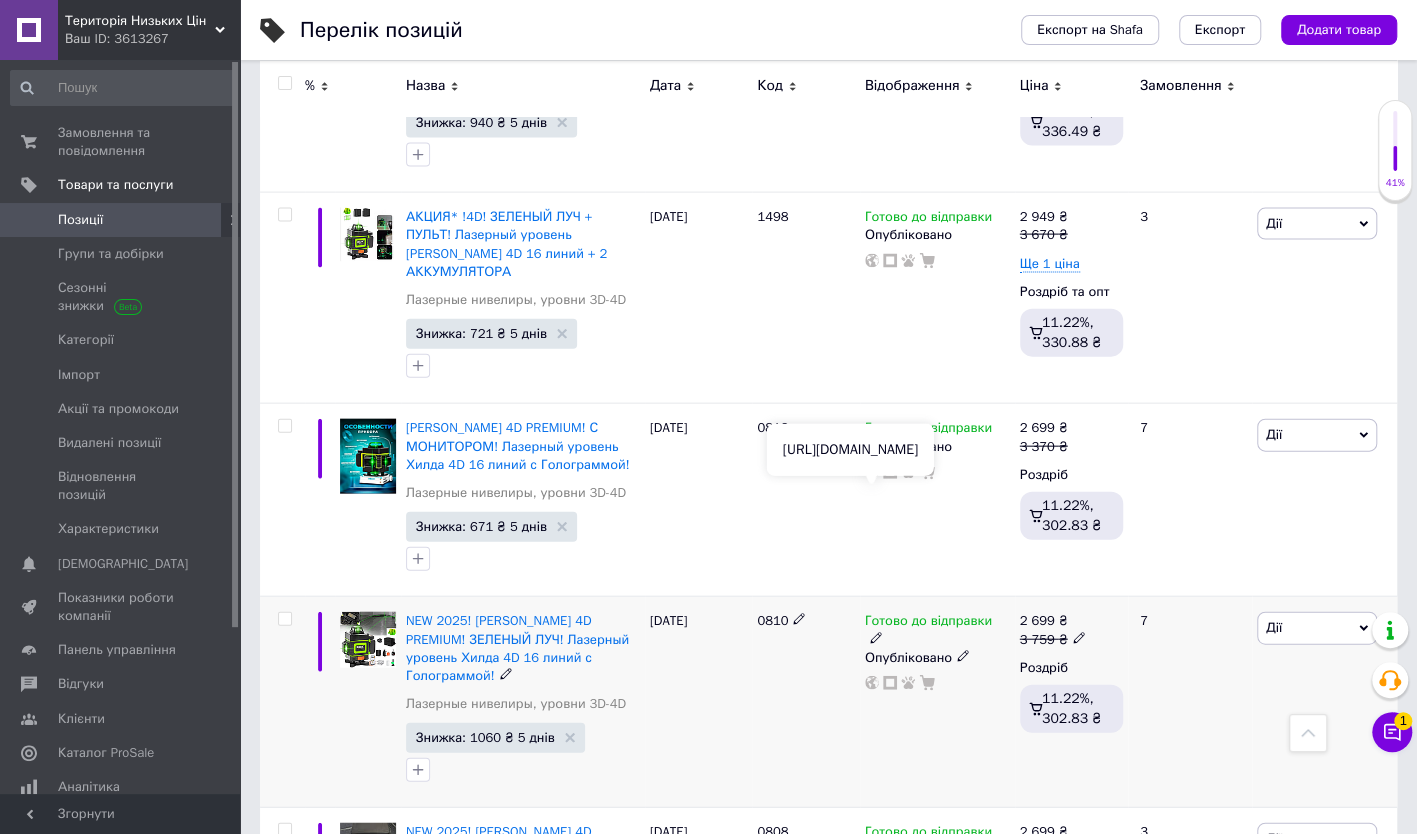 click 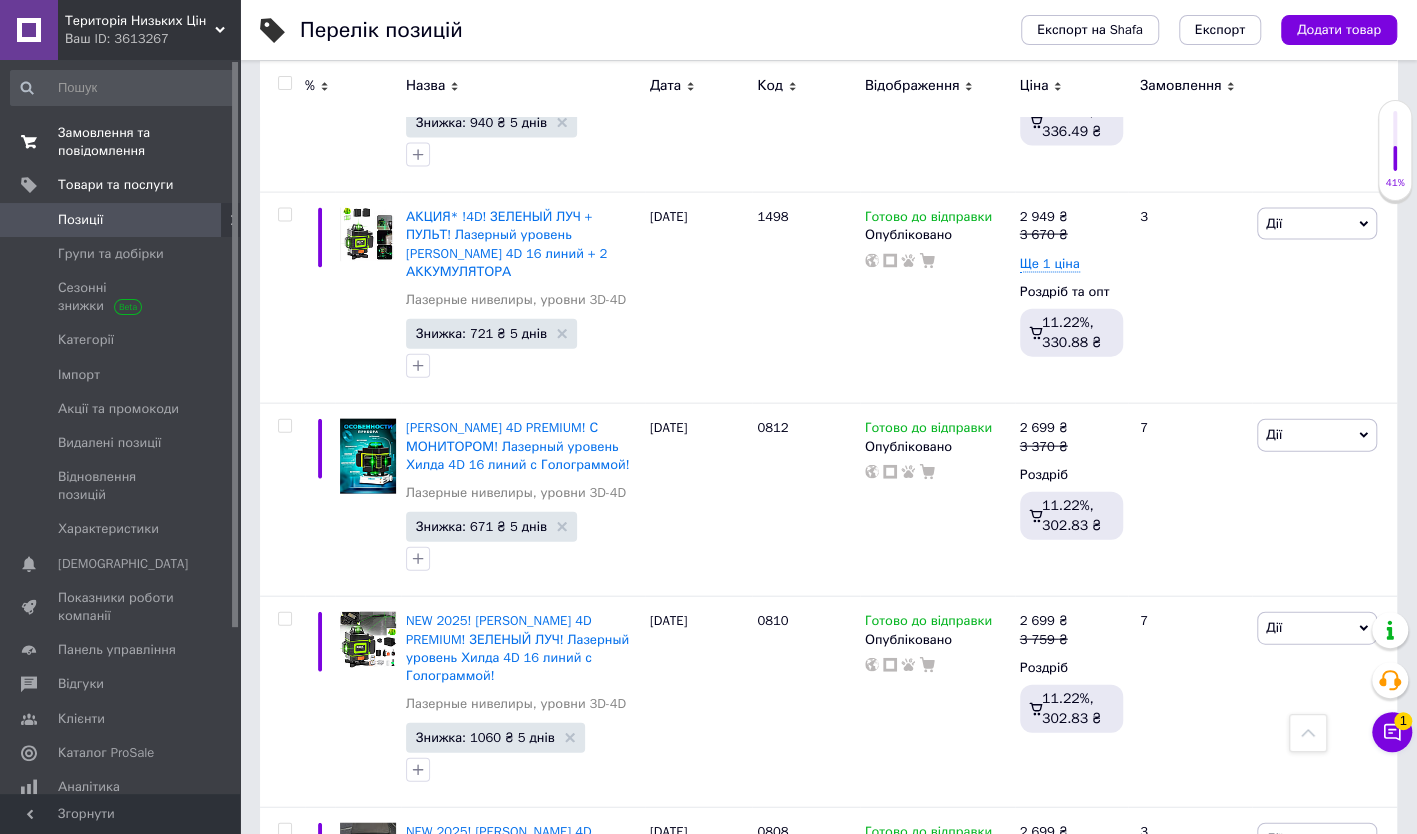 click on "Замовлення та повідомлення" at bounding box center [121, 142] 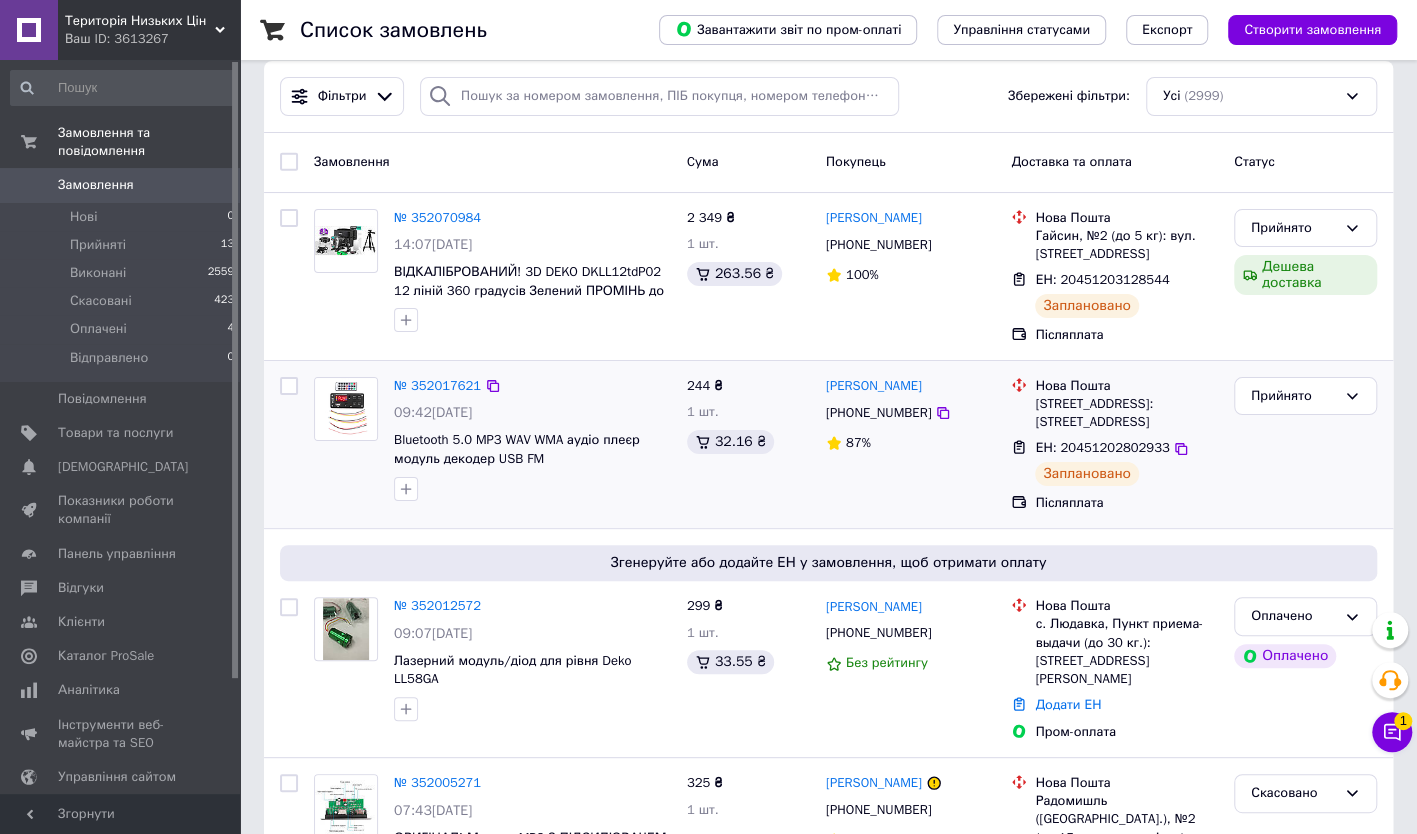 scroll, scrollTop: 0, scrollLeft: 0, axis: both 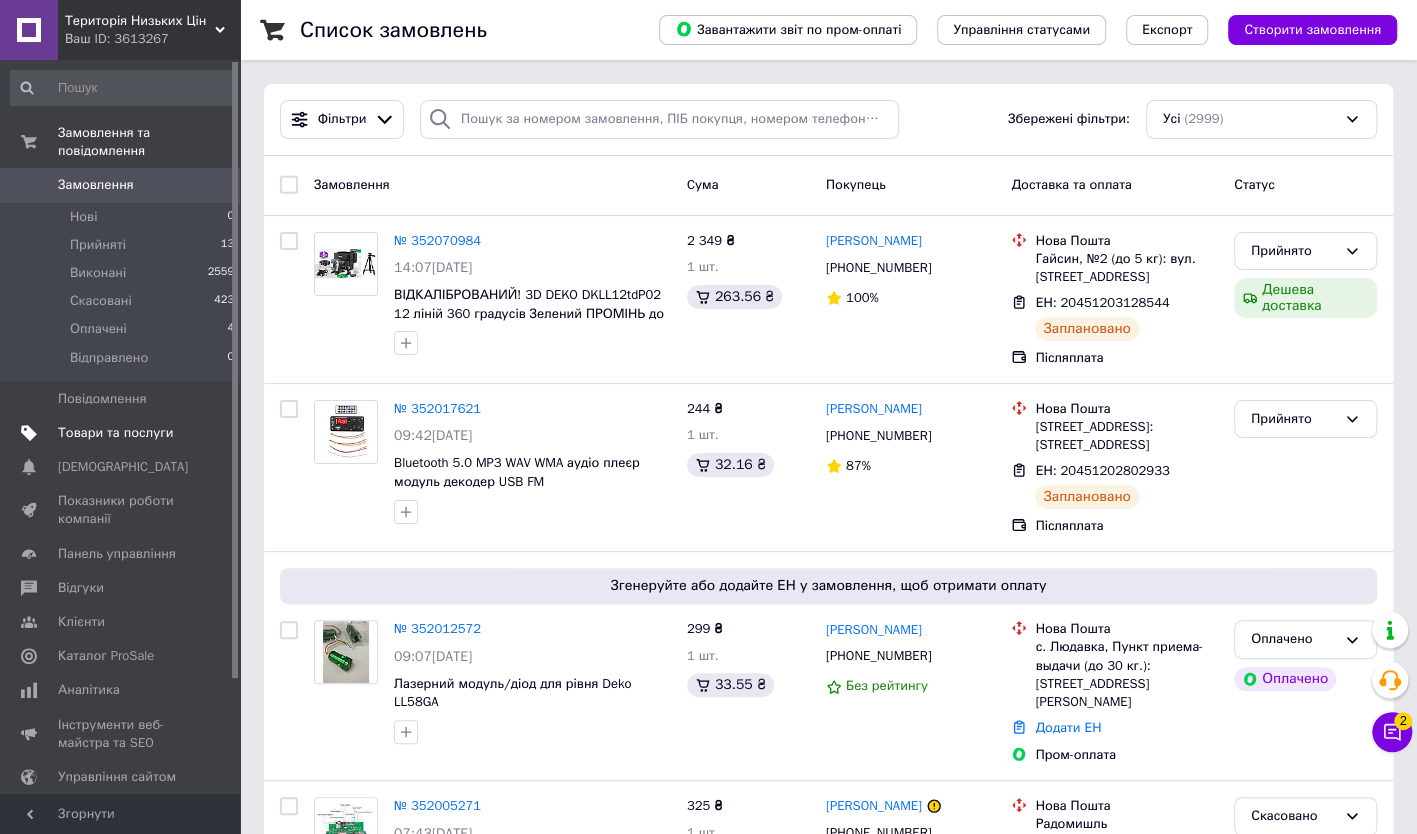 click on "Товари та послуги" at bounding box center (123, 433) 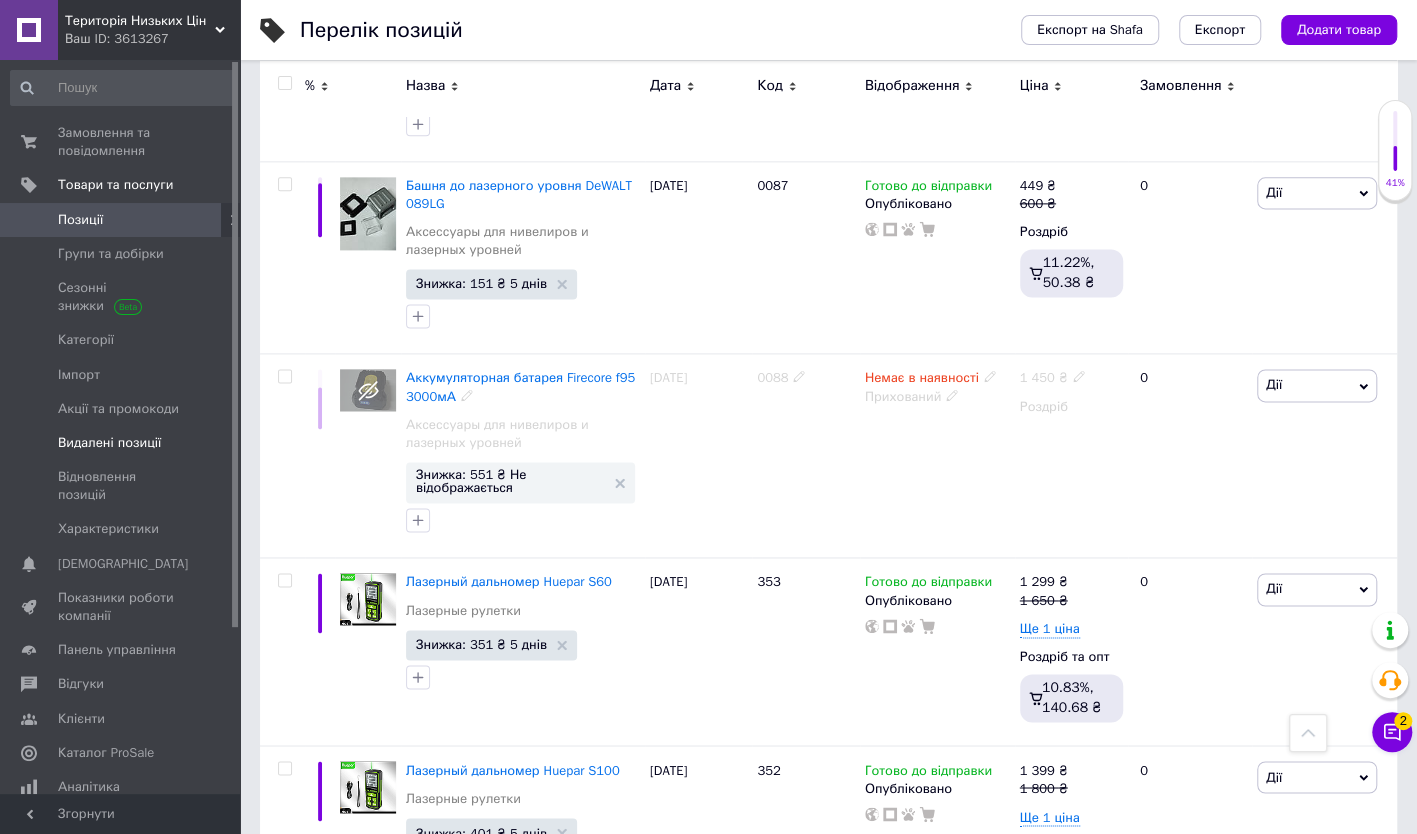 scroll, scrollTop: 1500, scrollLeft: 0, axis: vertical 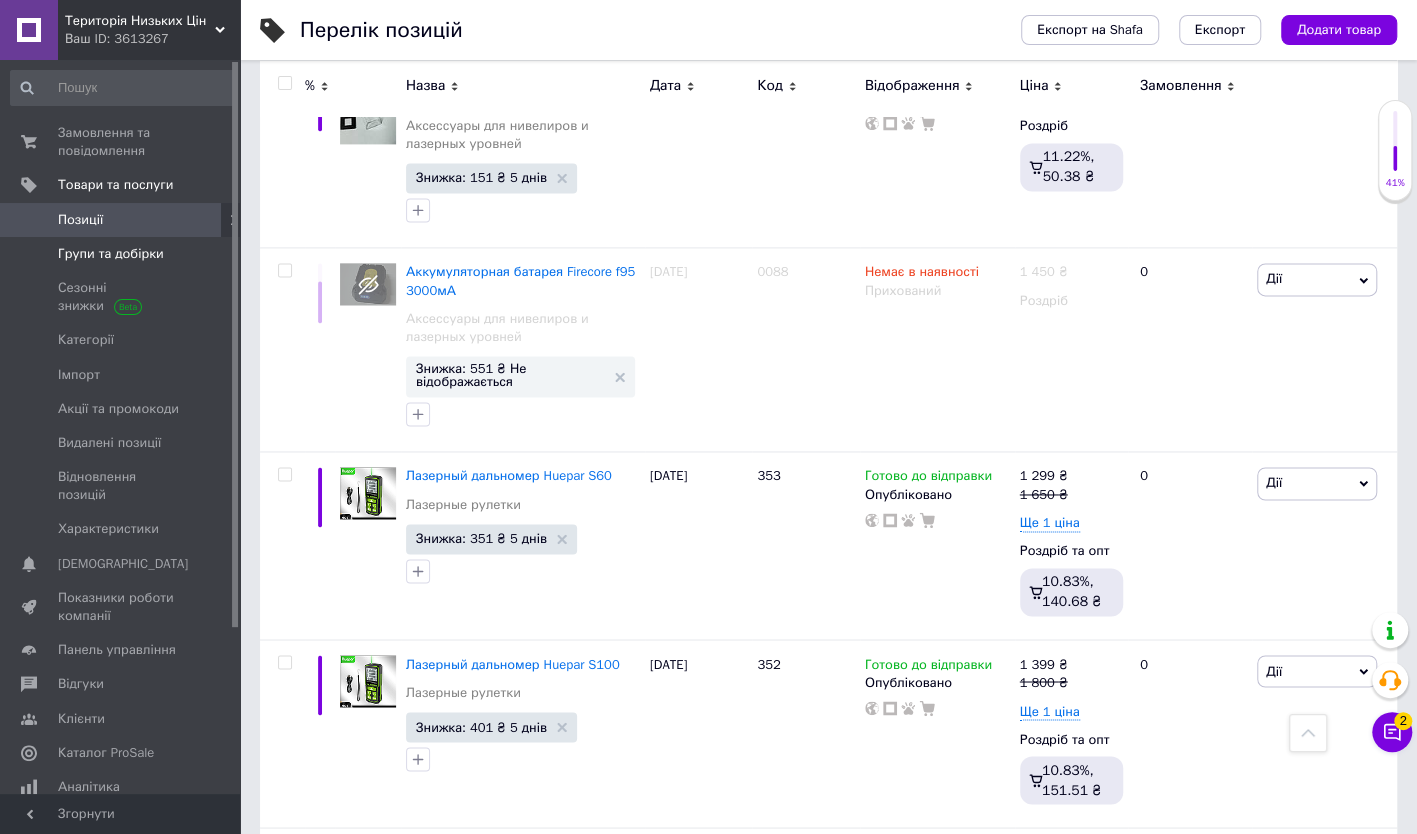 click on "Групи та добірки" at bounding box center (123, 254) 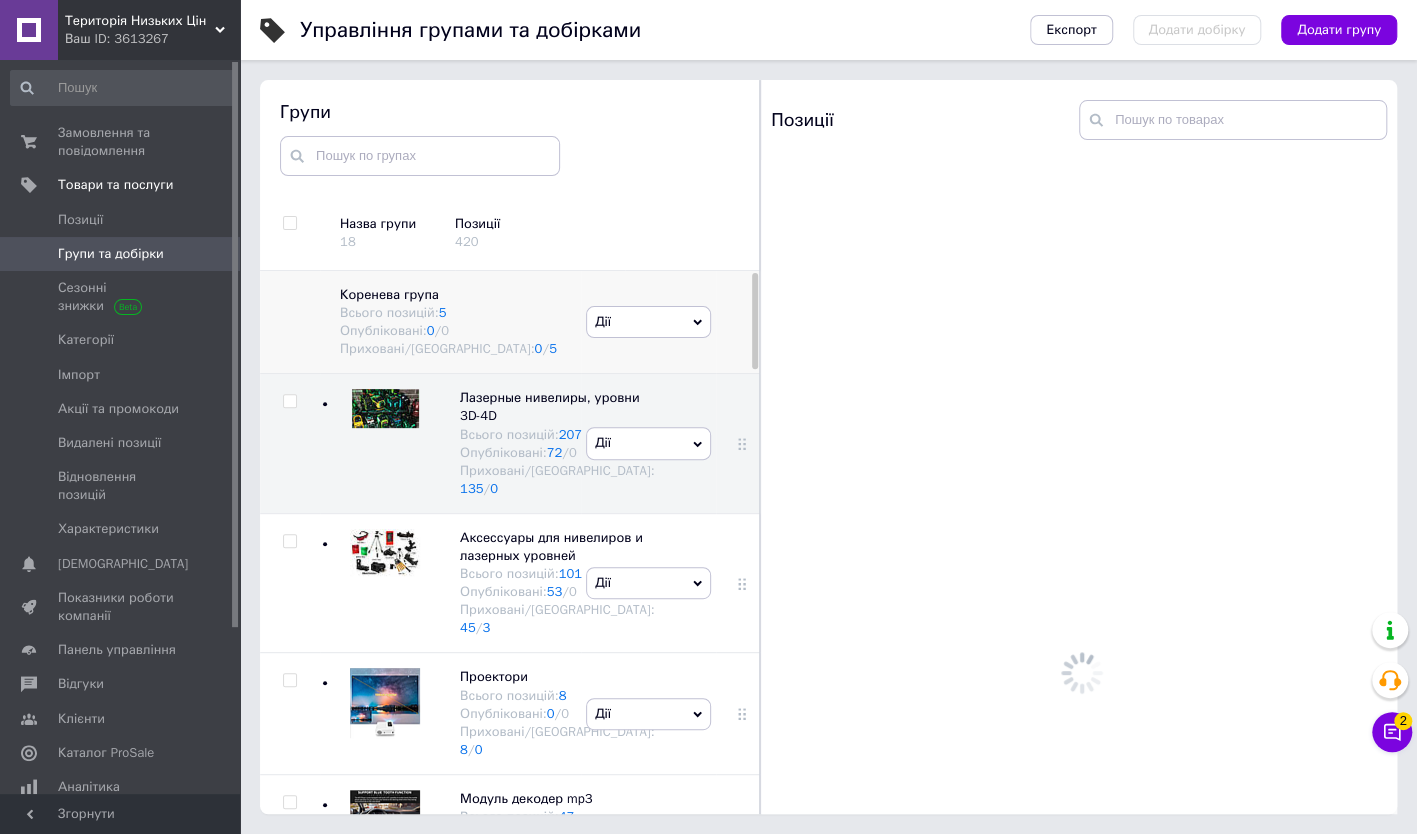 scroll, scrollTop: 113, scrollLeft: 0, axis: vertical 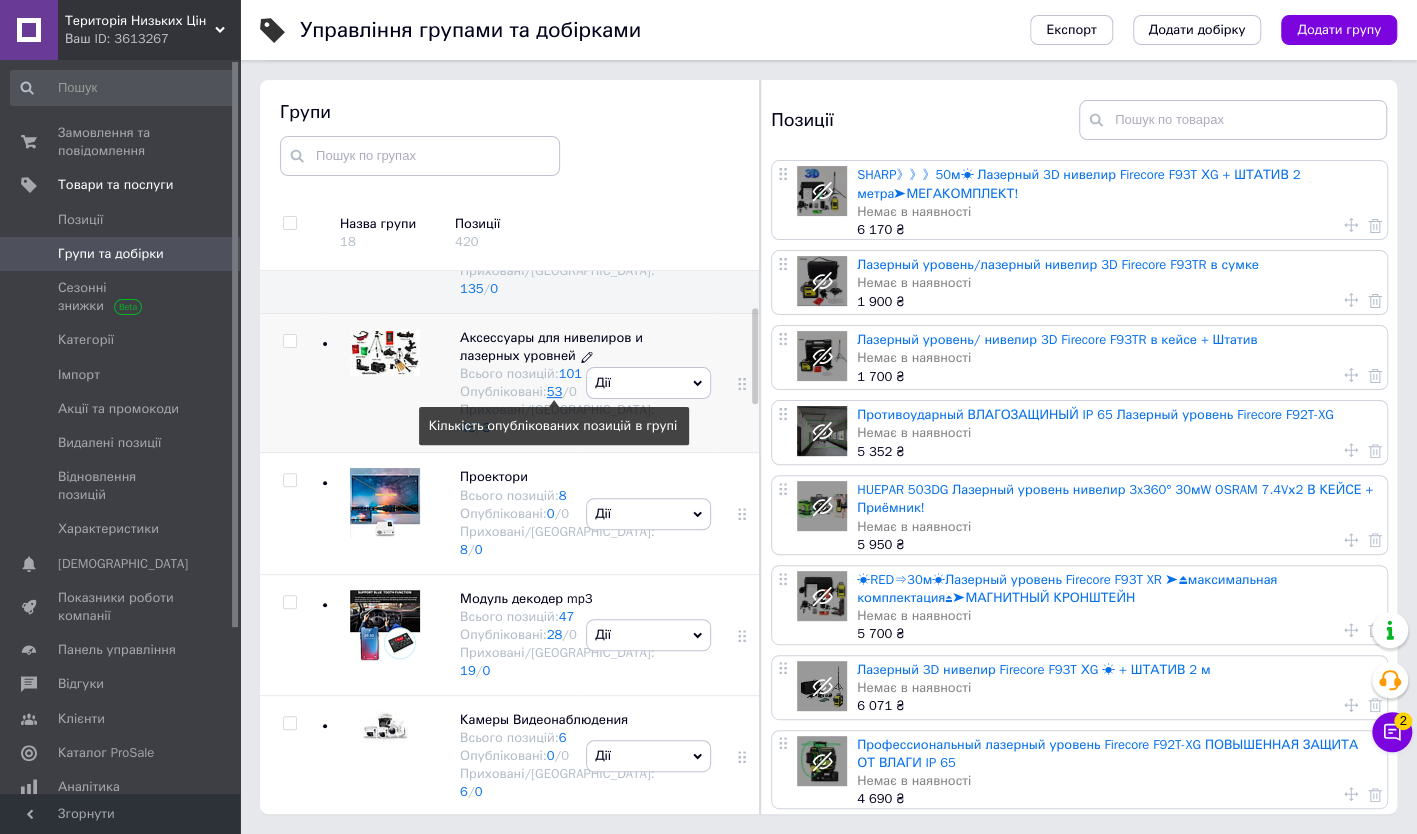 click on "53" at bounding box center (555, 391) 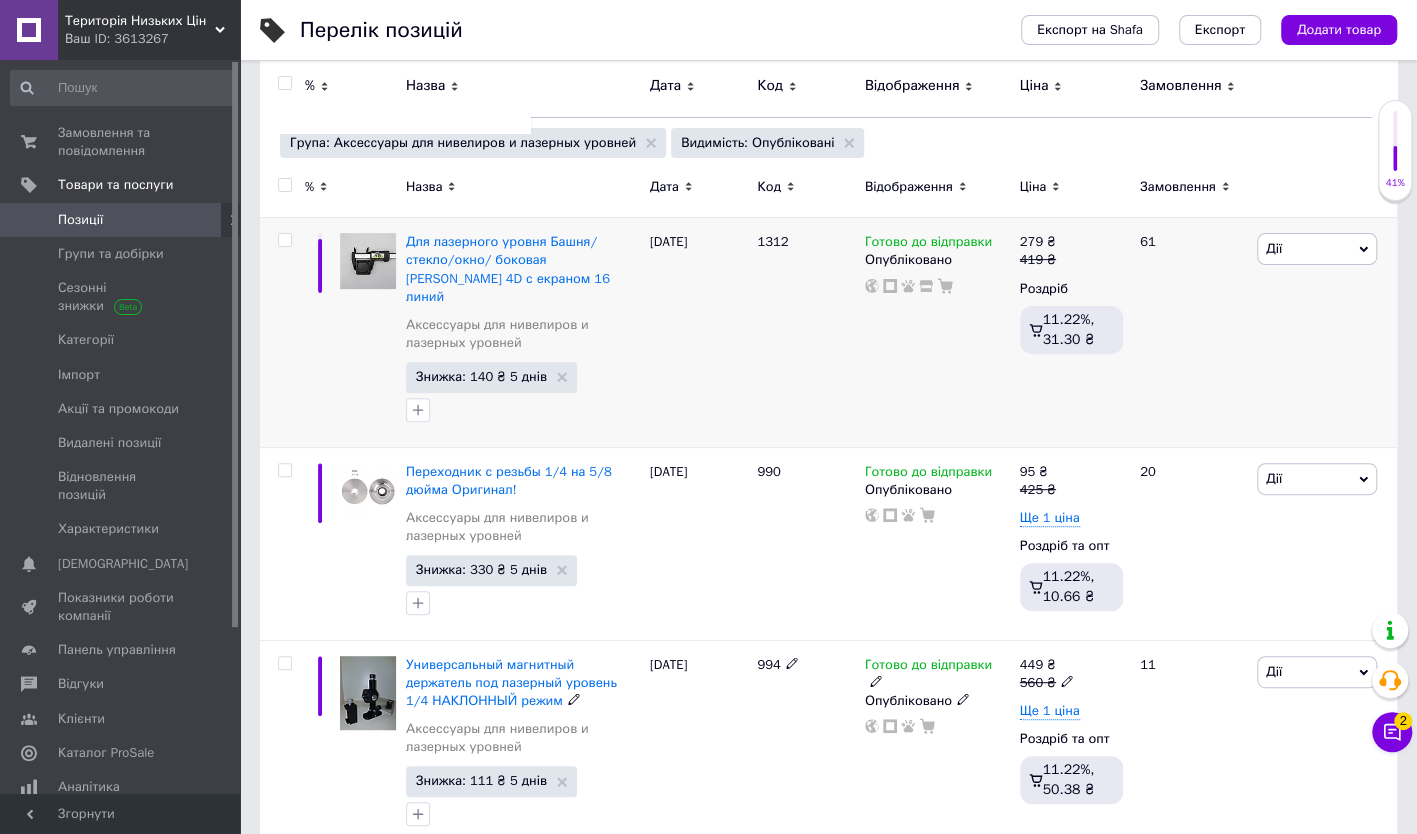 scroll, scrollTop: 100, scrollLeft: 0, axis: vertical 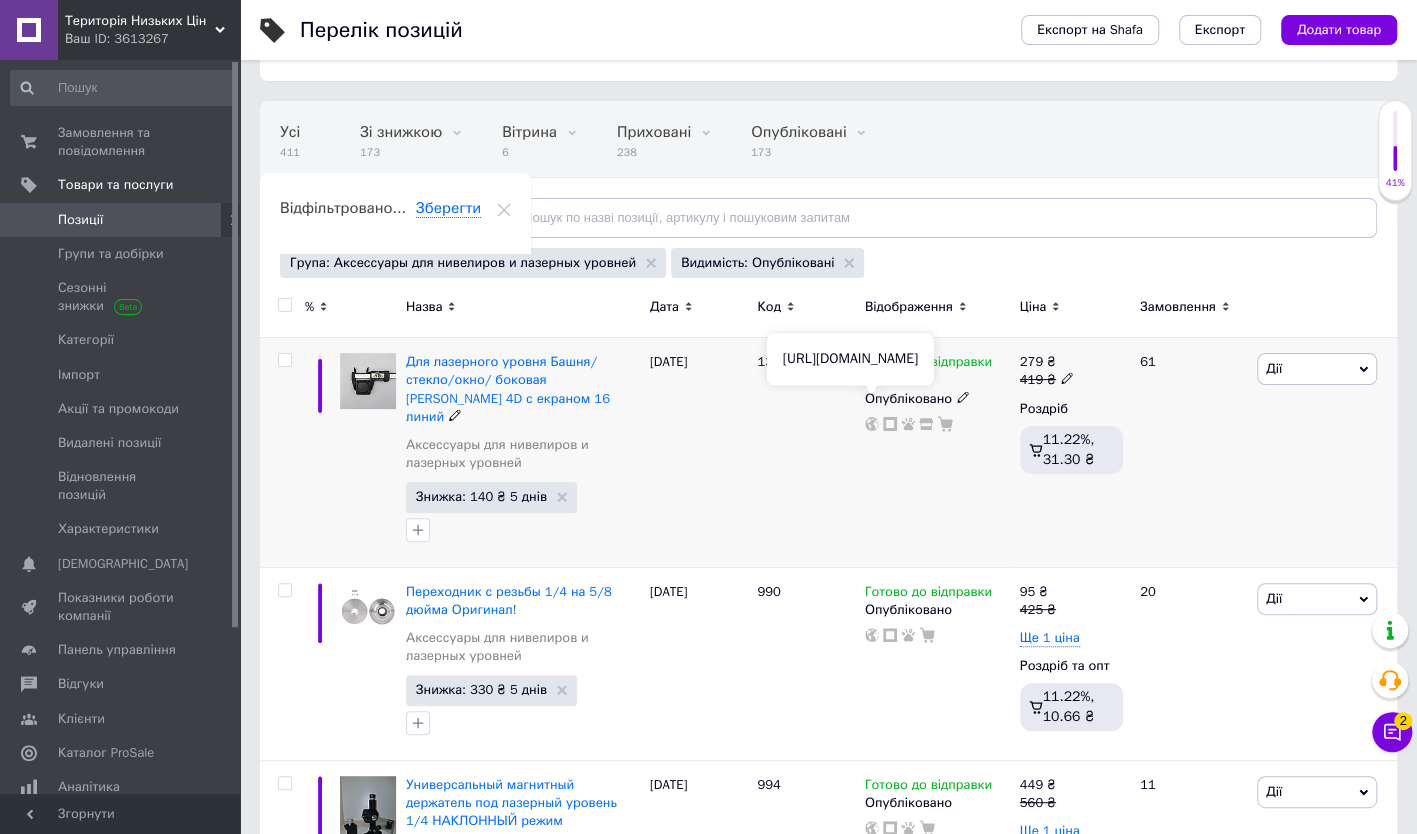 click 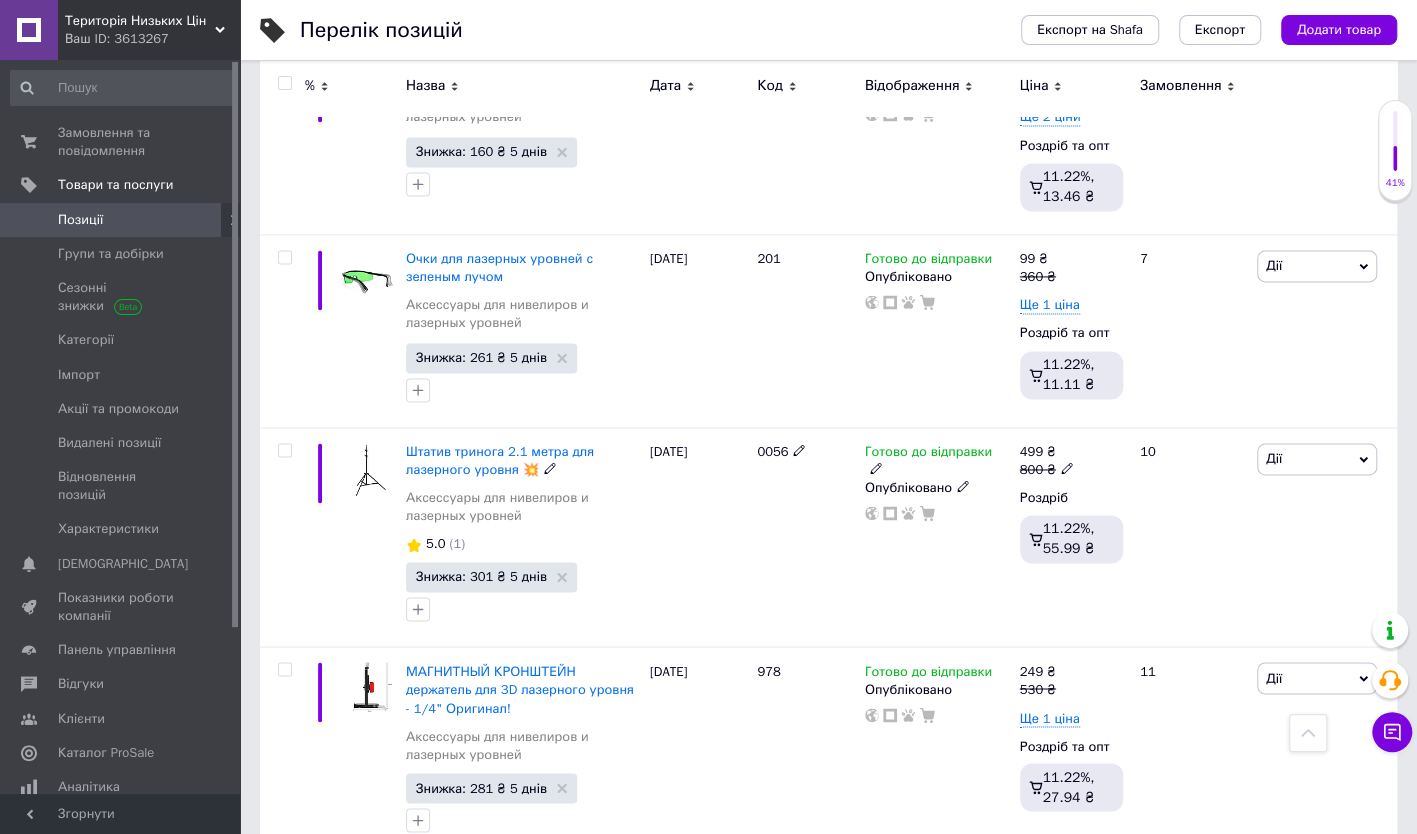 scroll, scrollTop: 2000, scrollLeft: 0, axis: vertical 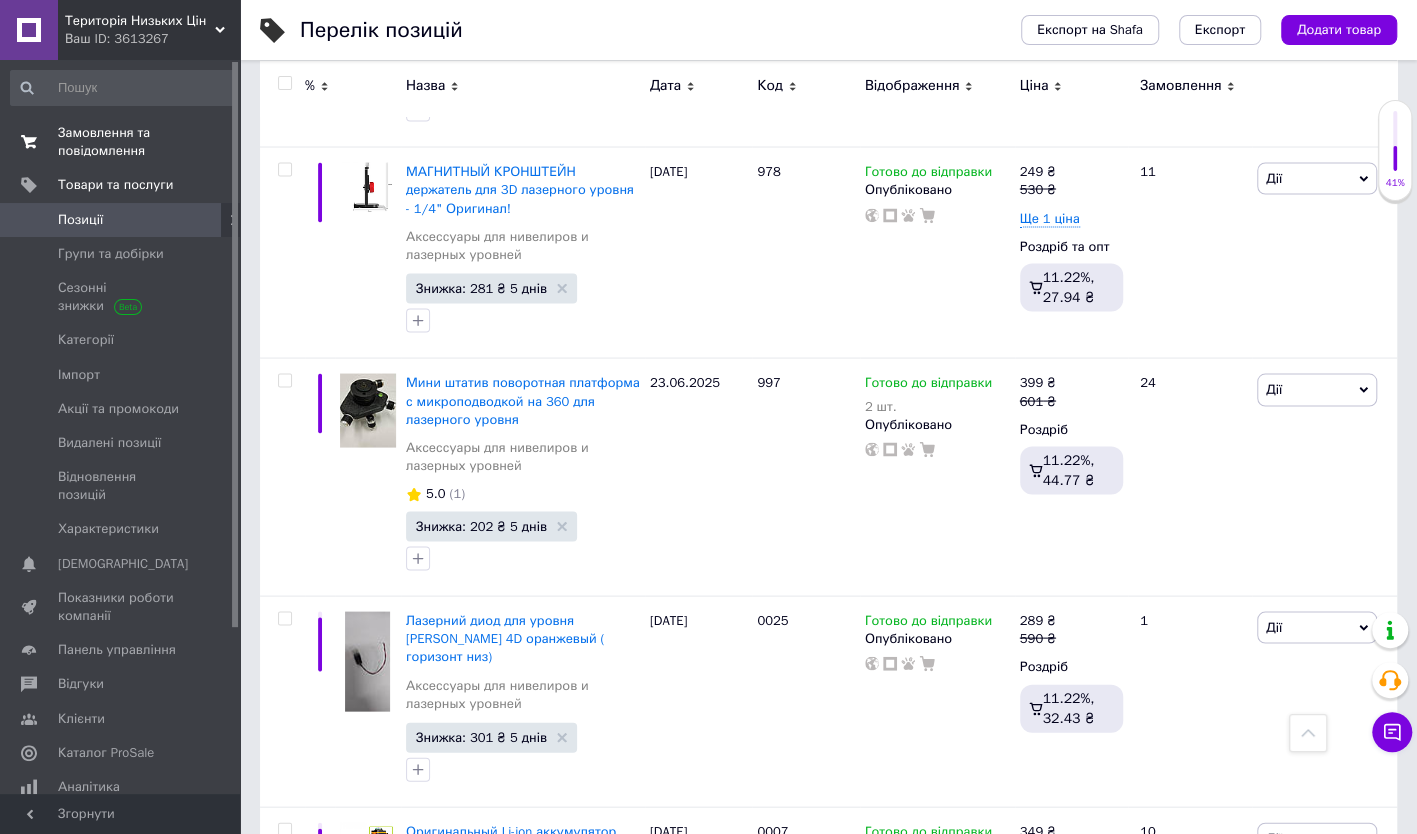 click on "Замовлення та повідомлення" at bounding box center (121, 142) 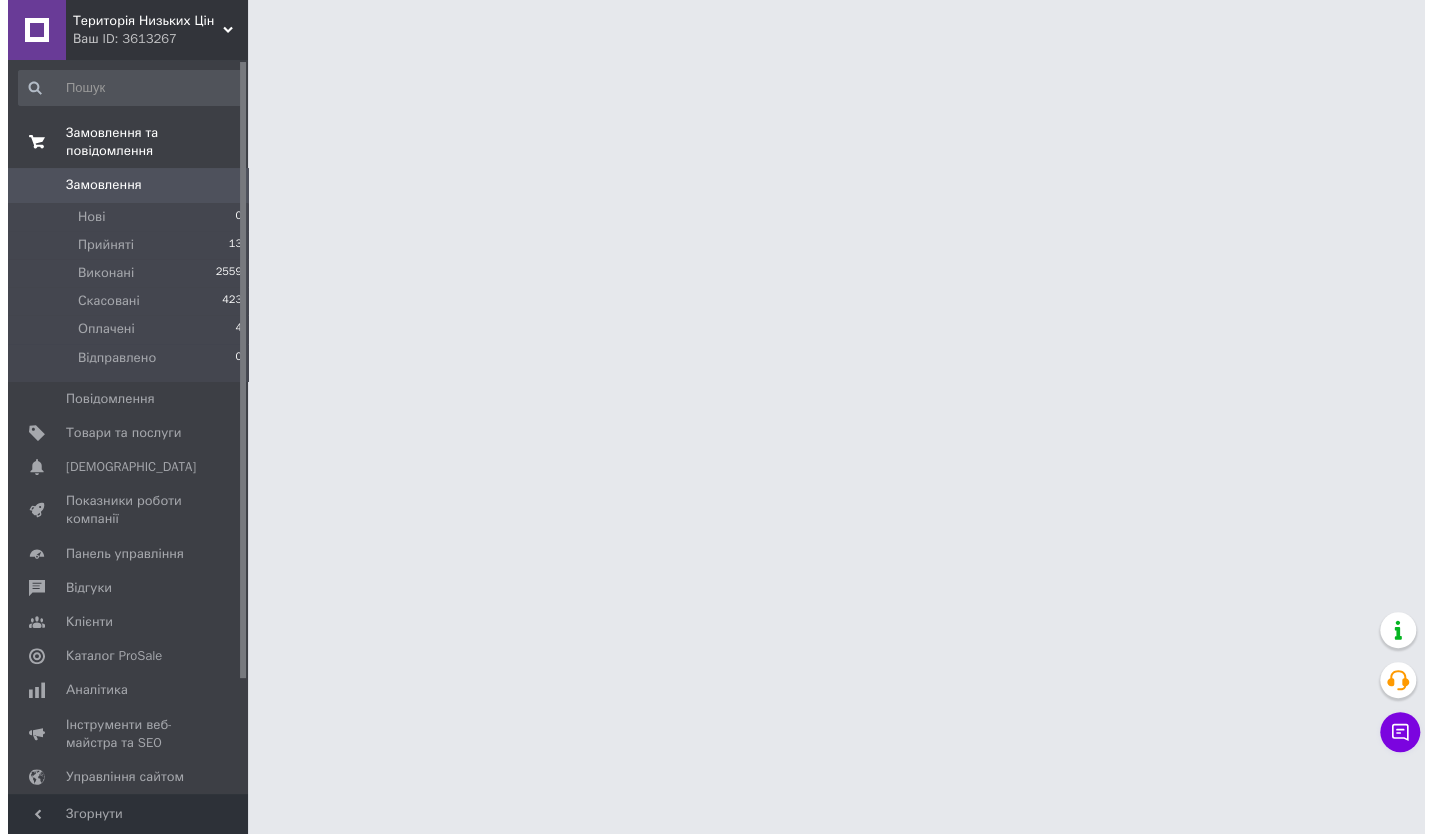 scroll, scrollTop: 0, scrollLeft: 0, axis: both 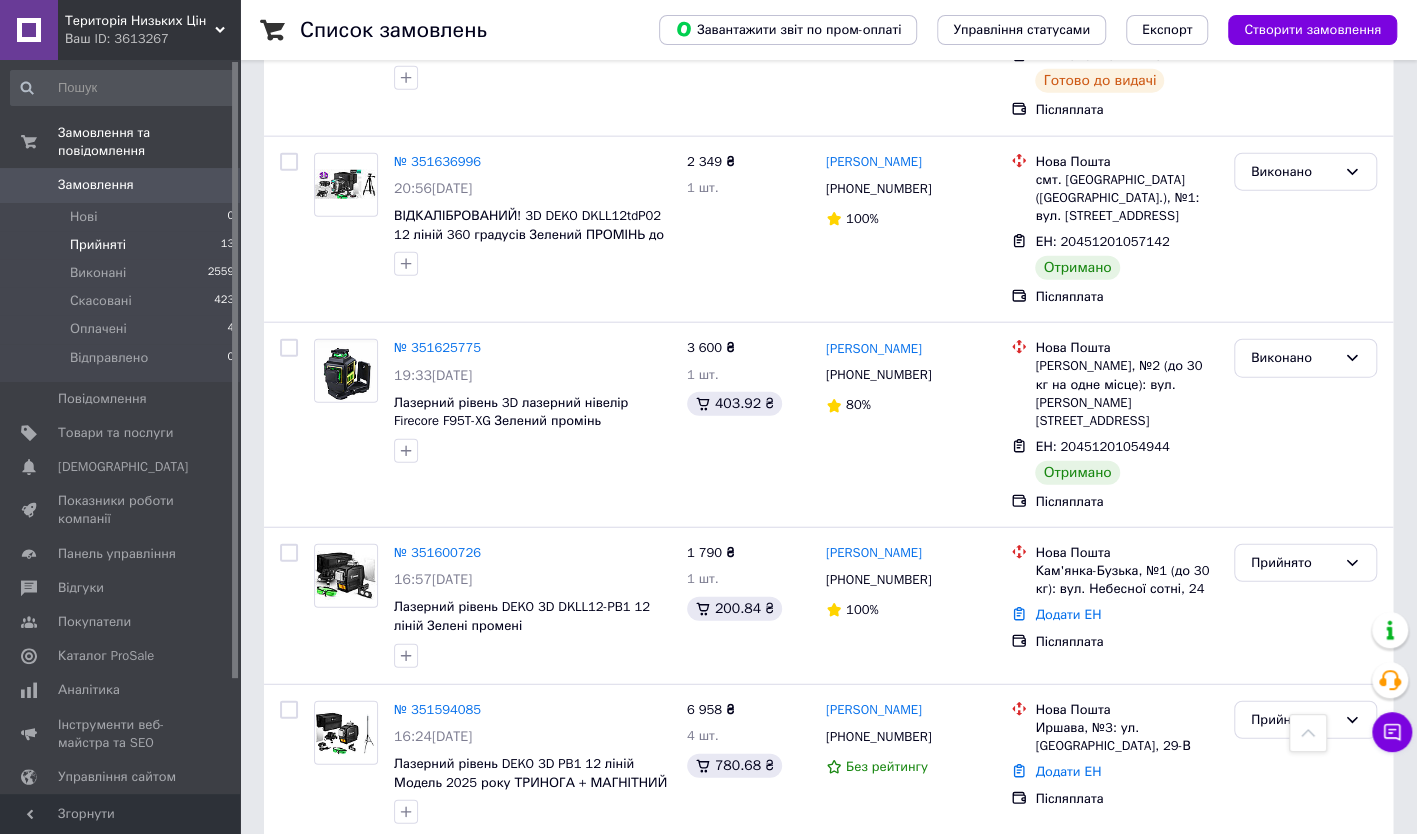 click on "Прийняті 13" at bounding box center [123, 245] 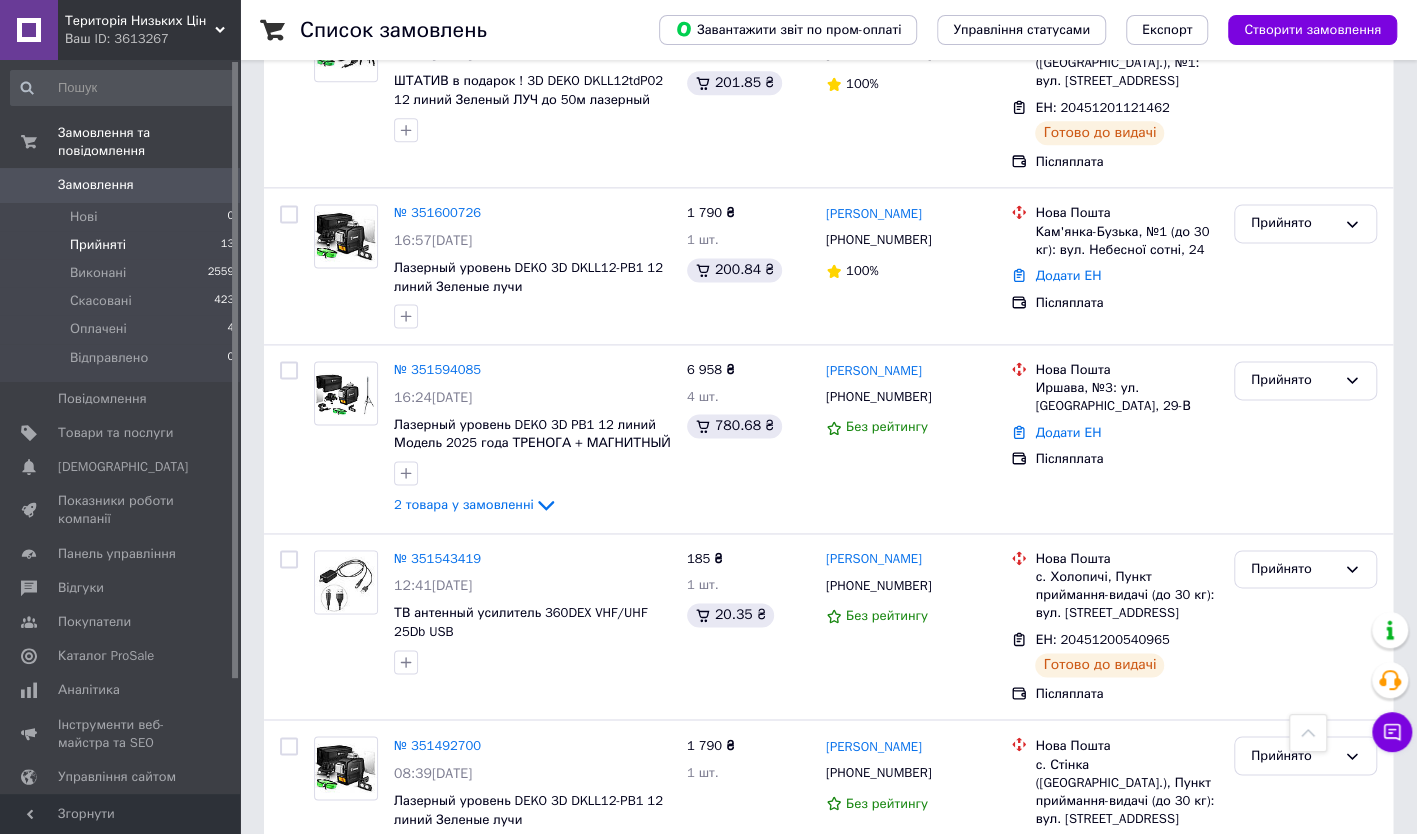 scroll, scrollTop: 1777, scrollLeft: 0, axis: vertical 